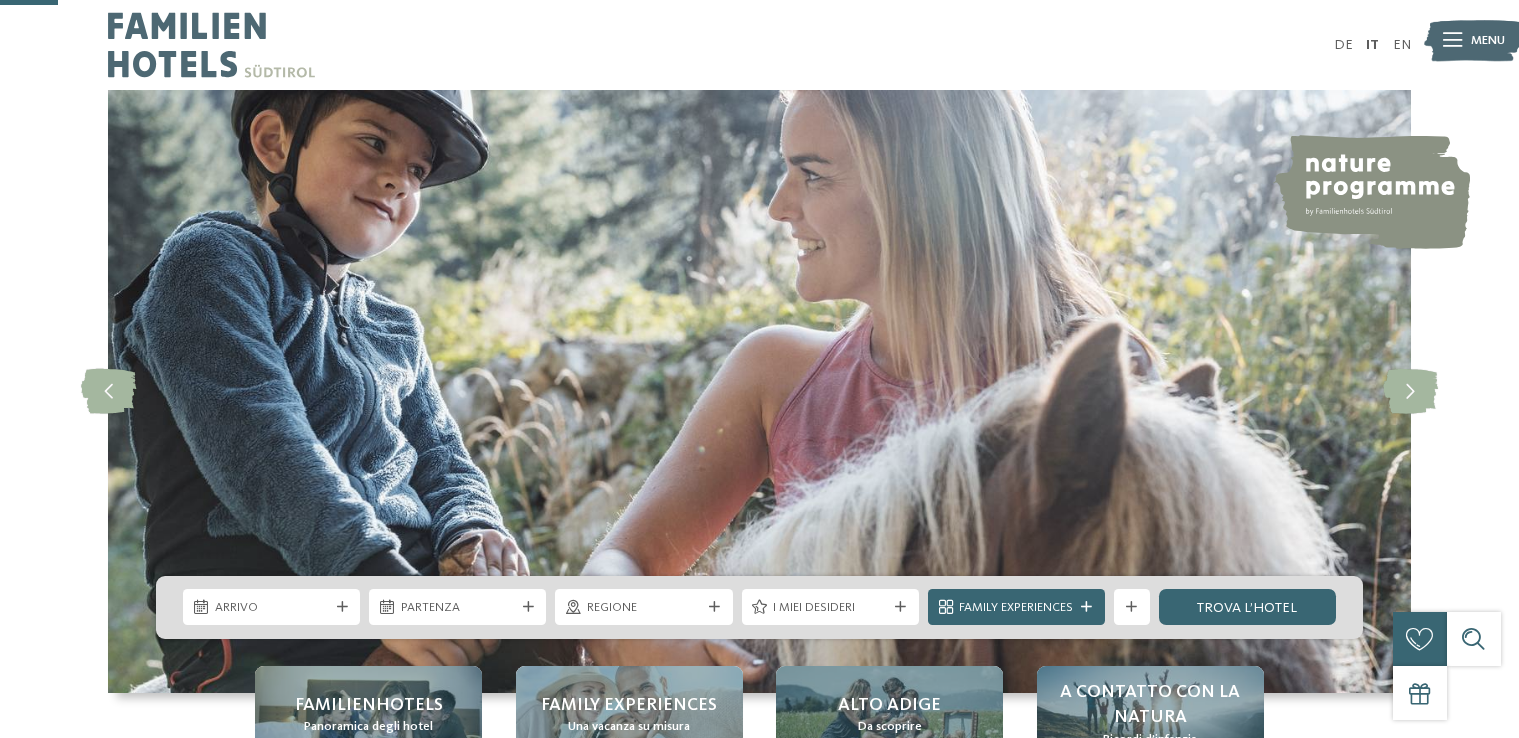 scroll, scrollTop: 300, scrollLeft: 0, axis: vertical 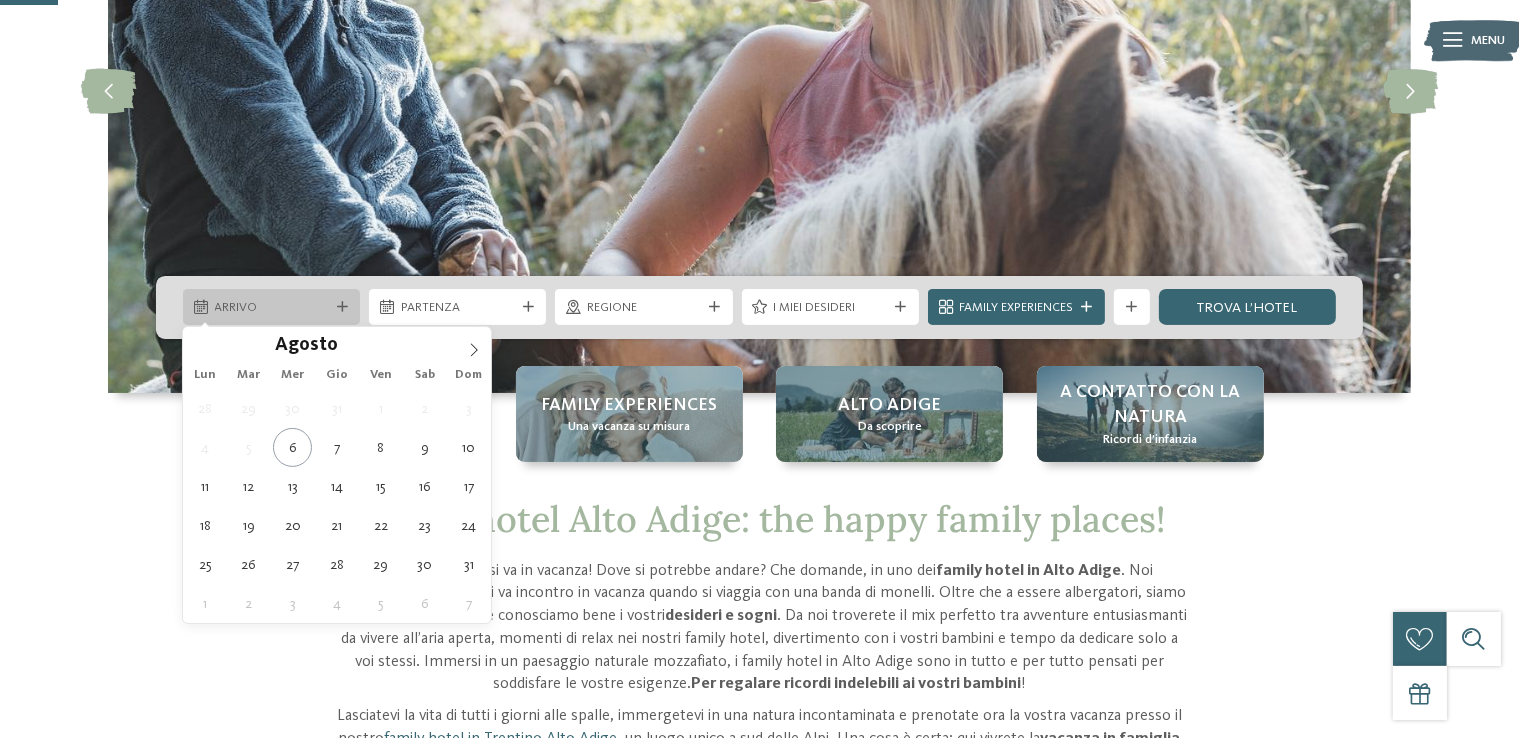 click on "Arrivo" at bounding box center [272, 308] 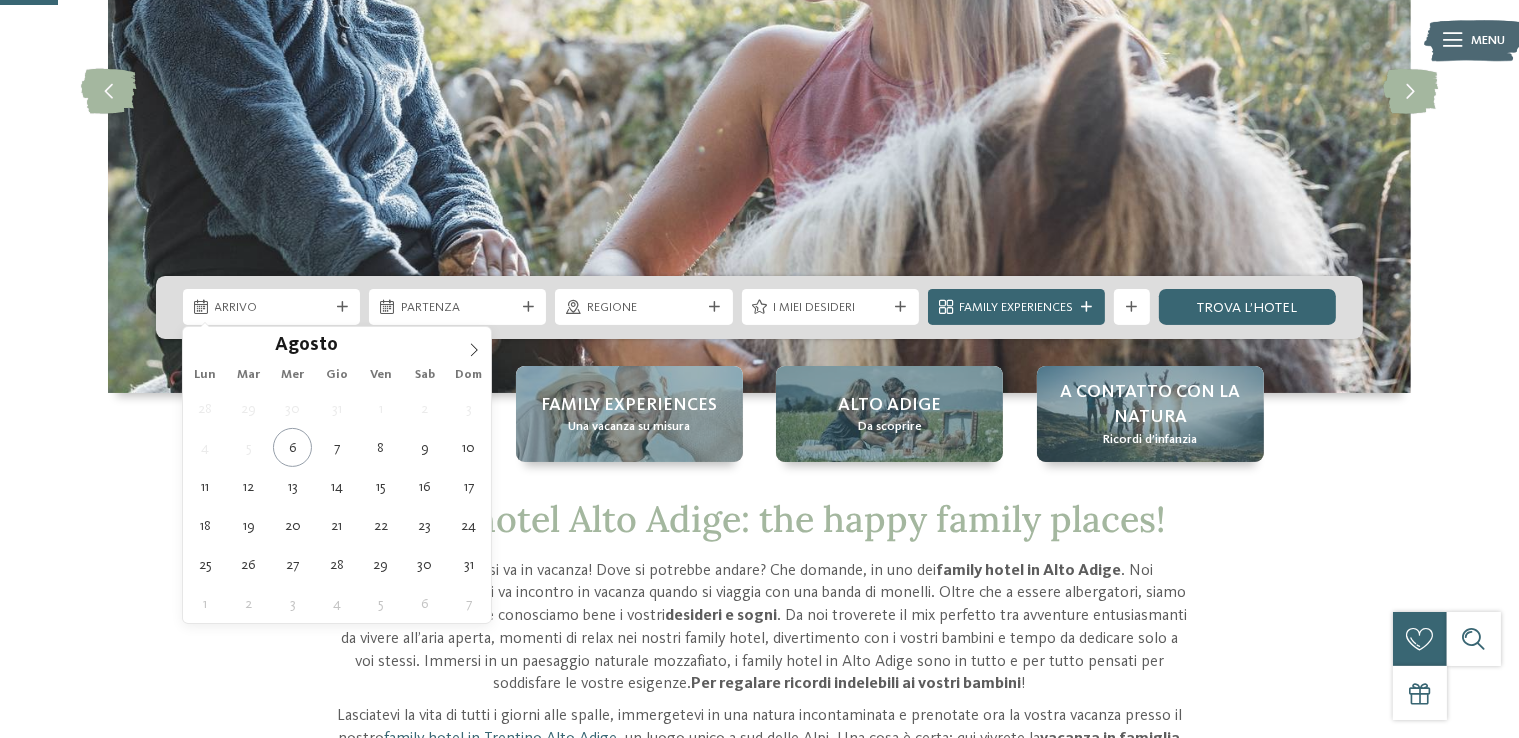 click on "28 29 30 31 1 2 3 4 5 6 7 8 9 10 11 12 13 14 15 16 17 18 19 20 21 22 23 24 25 26 27 28 29 30 31 1 2 3 4 5 6 7" at bounding box center (337, 506) 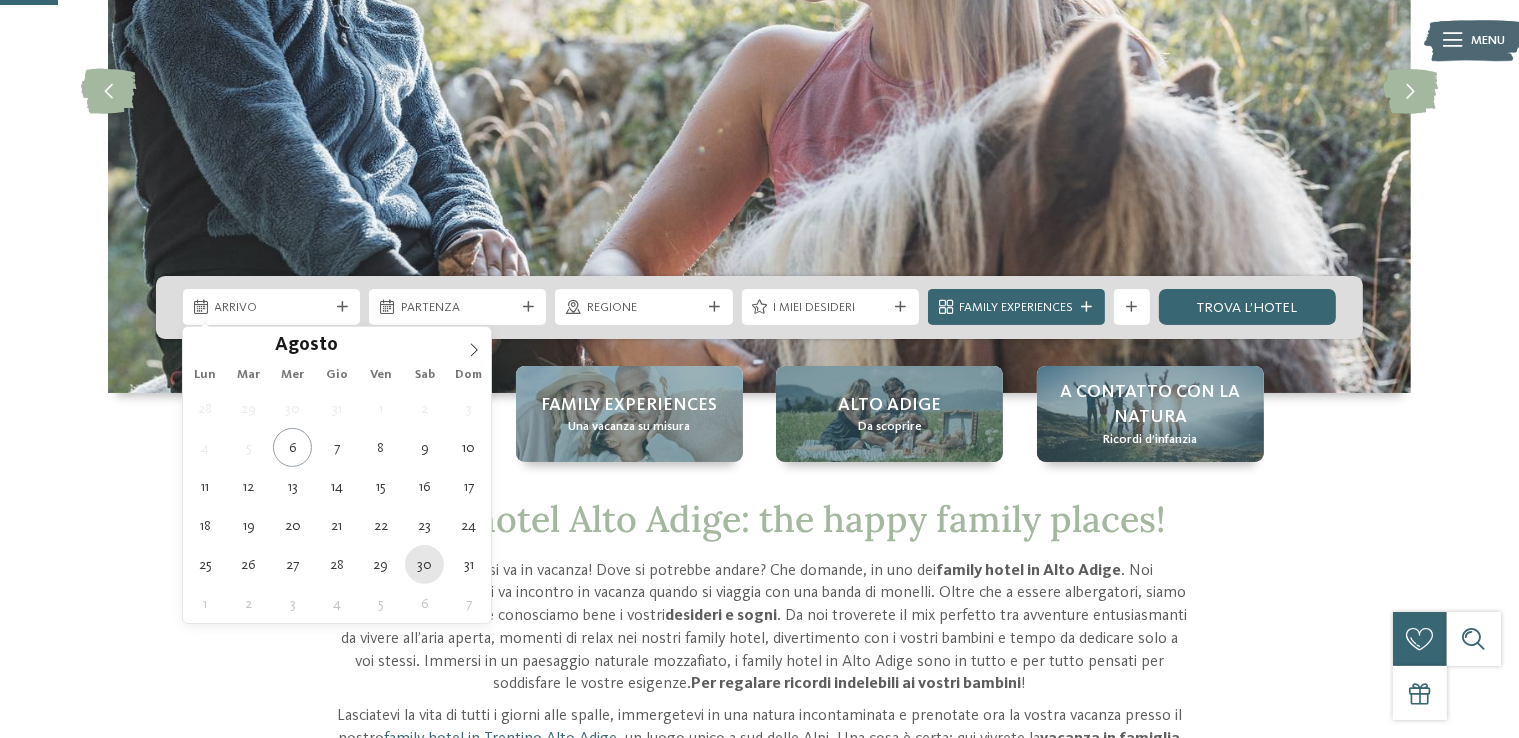 type on "30.08.2025" 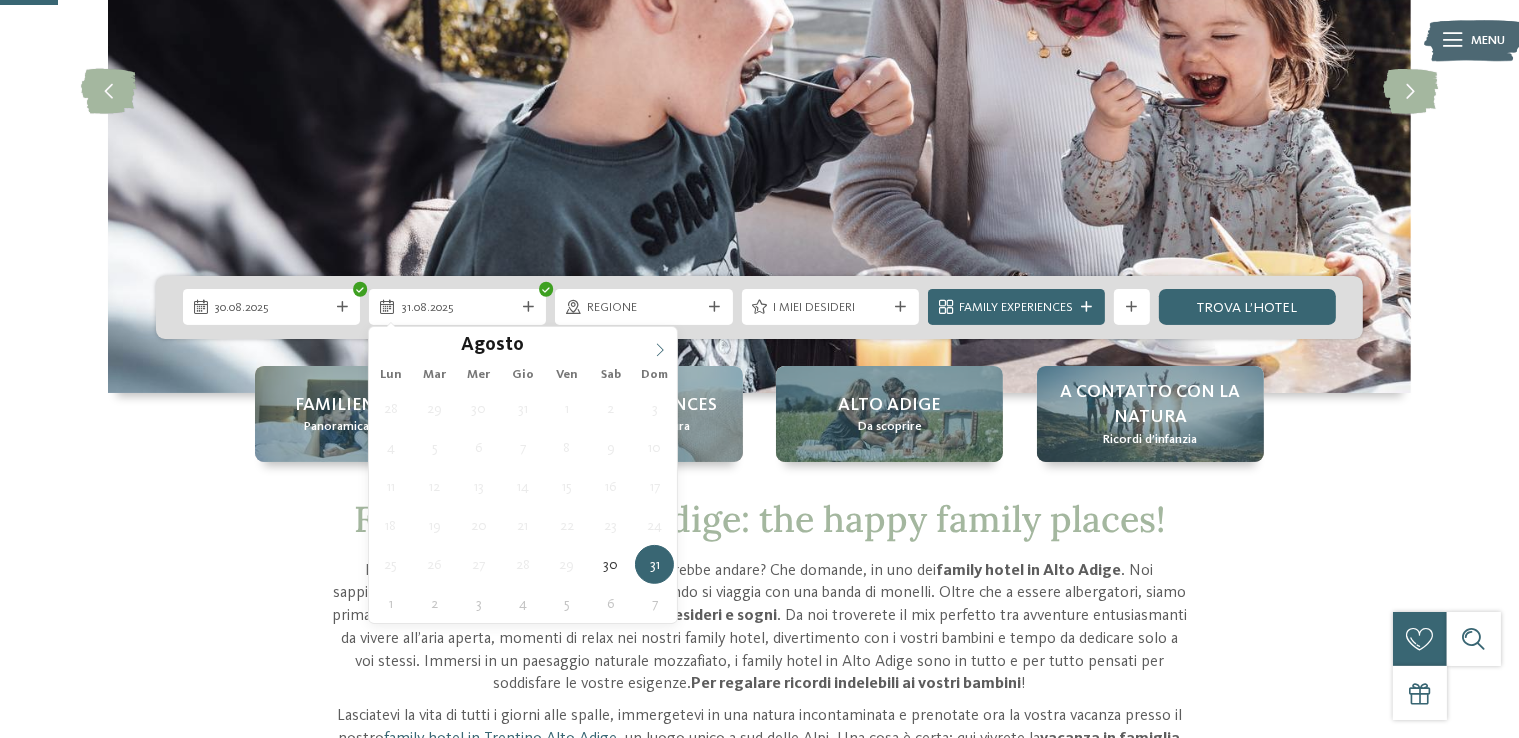 click at bounding box center [660, 344] 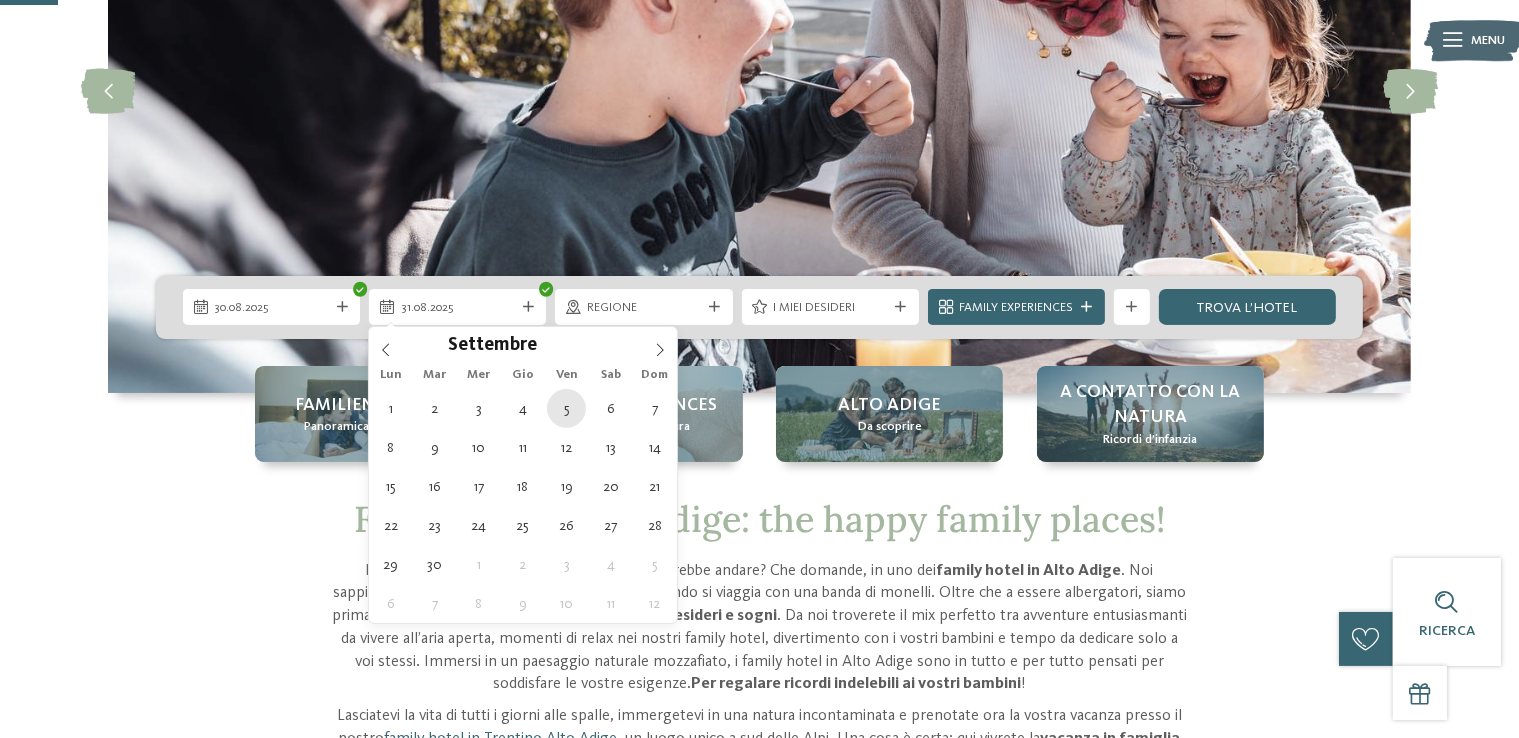 type on "05.09.2025" 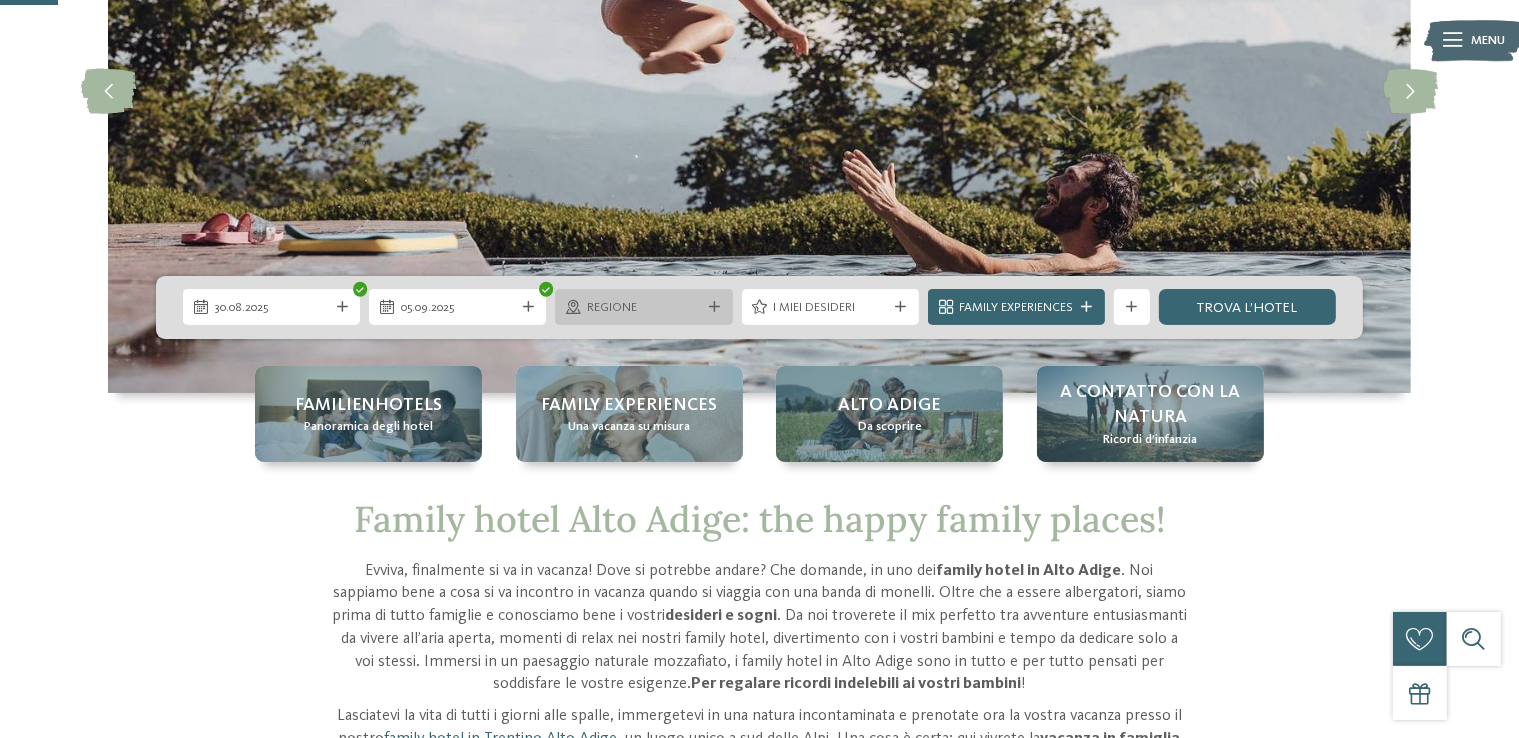 click on "Regione" at bounding box center [643, 307] 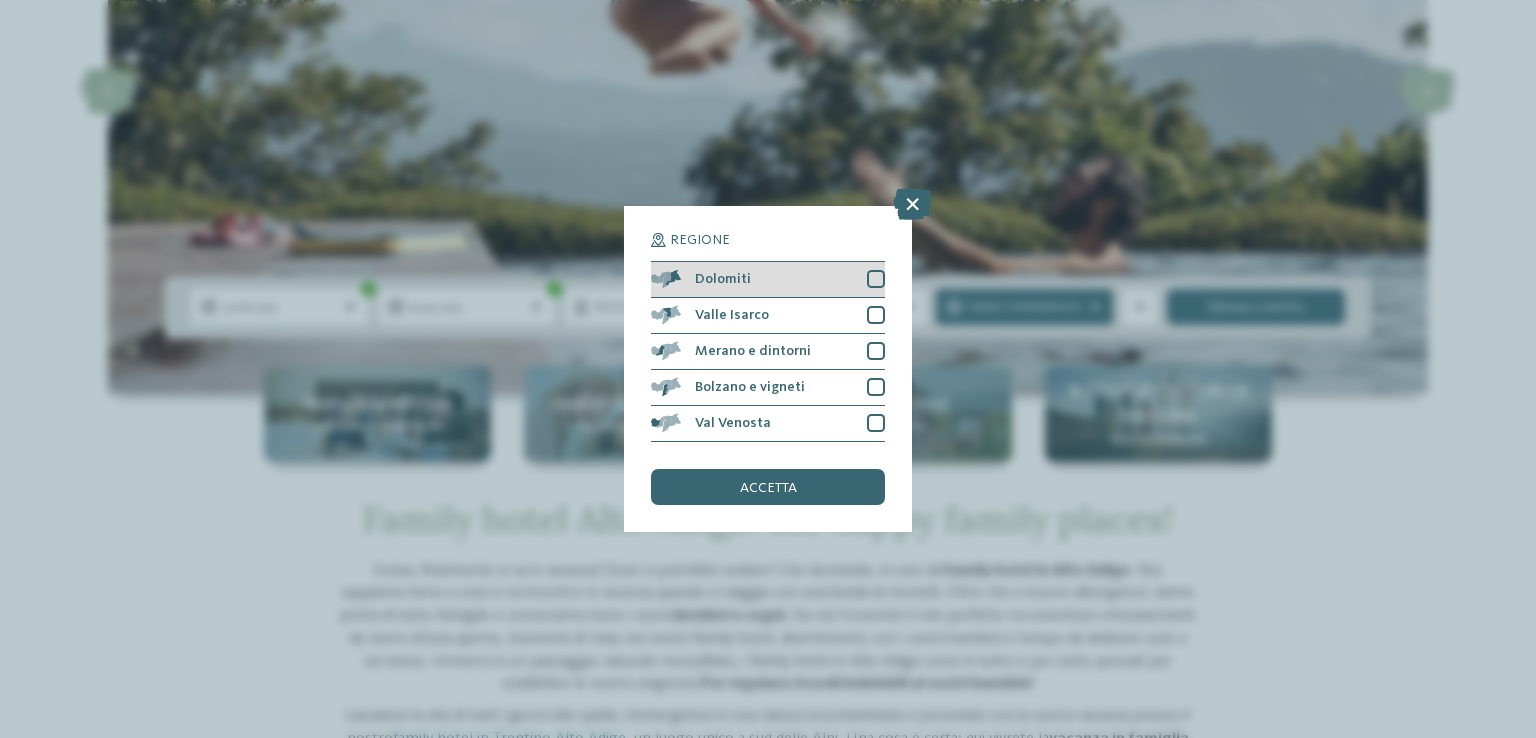 click on "Dolomiti" at bounding box center [723, 279] 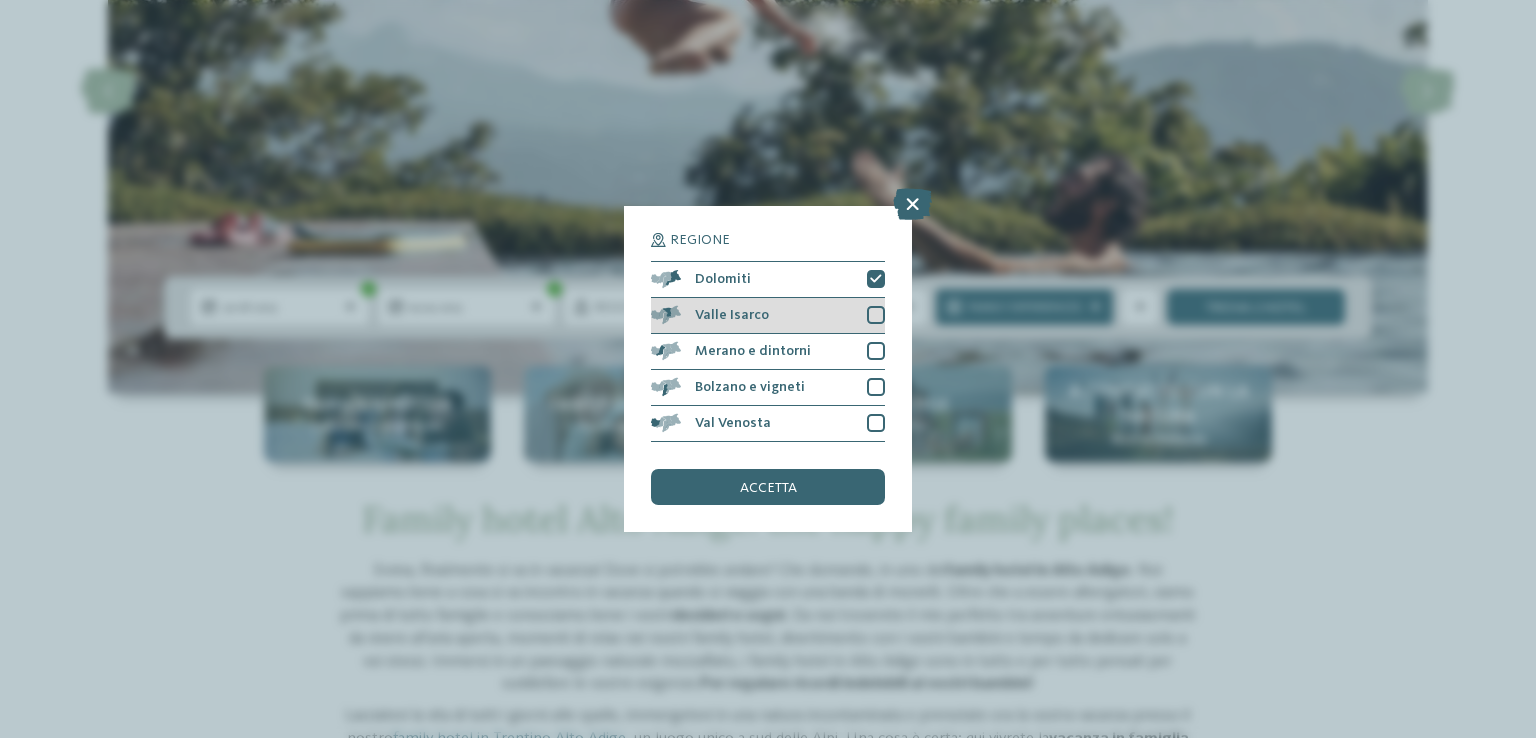 click on "Valle Isarco" at bounding box center (768, 316) 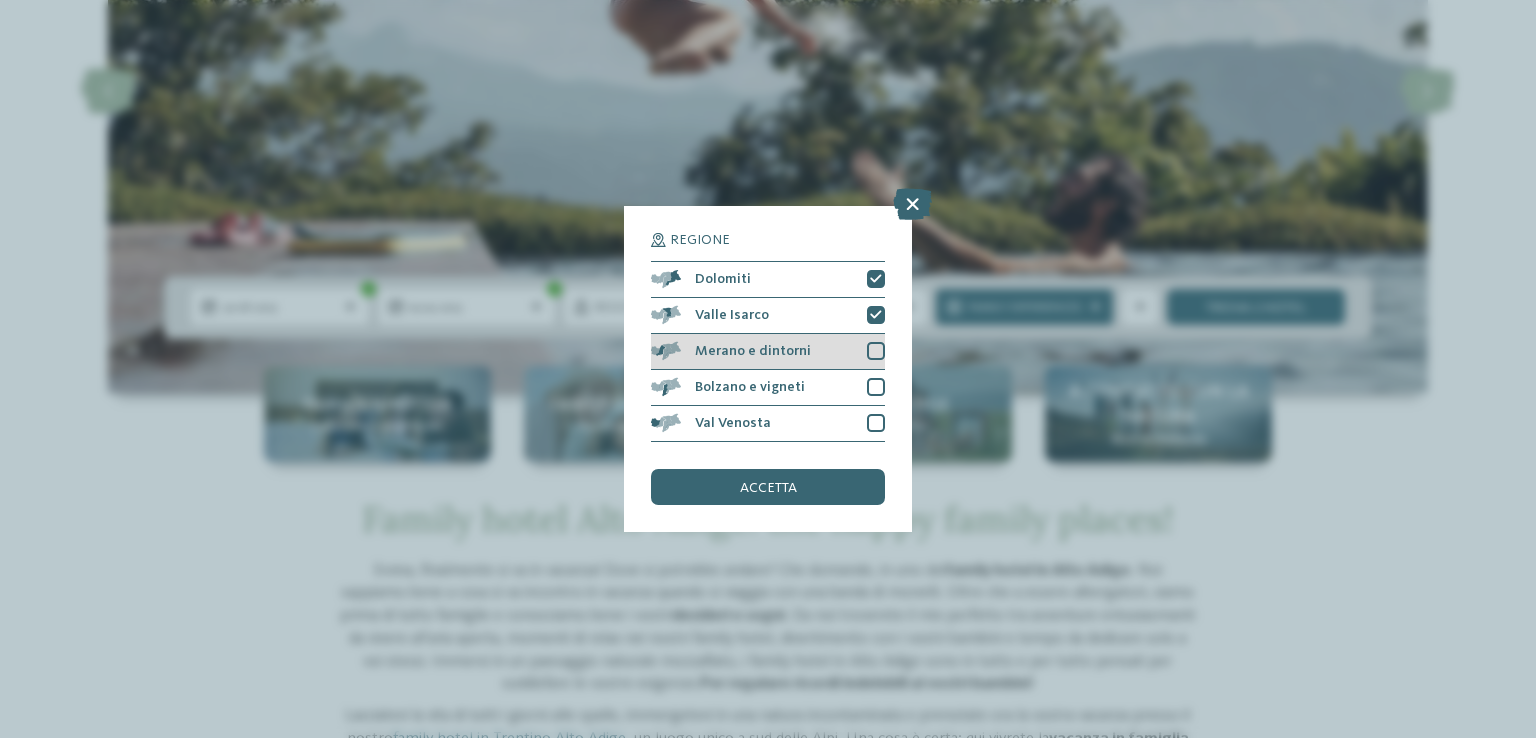click on "Merano e dintorni" at bounding box center [768, 352] 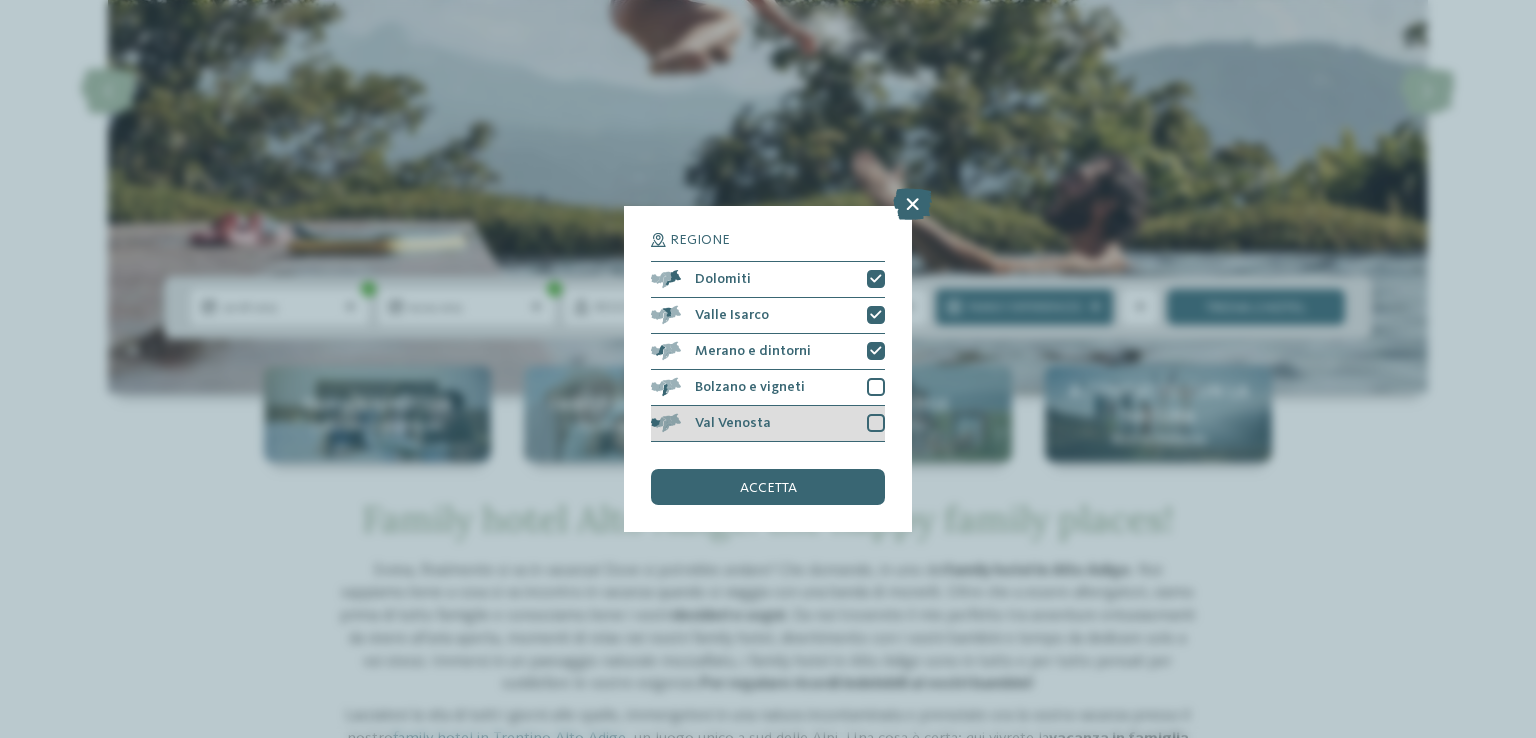 click on "Val Venosta" at bounding box center (768, 424) 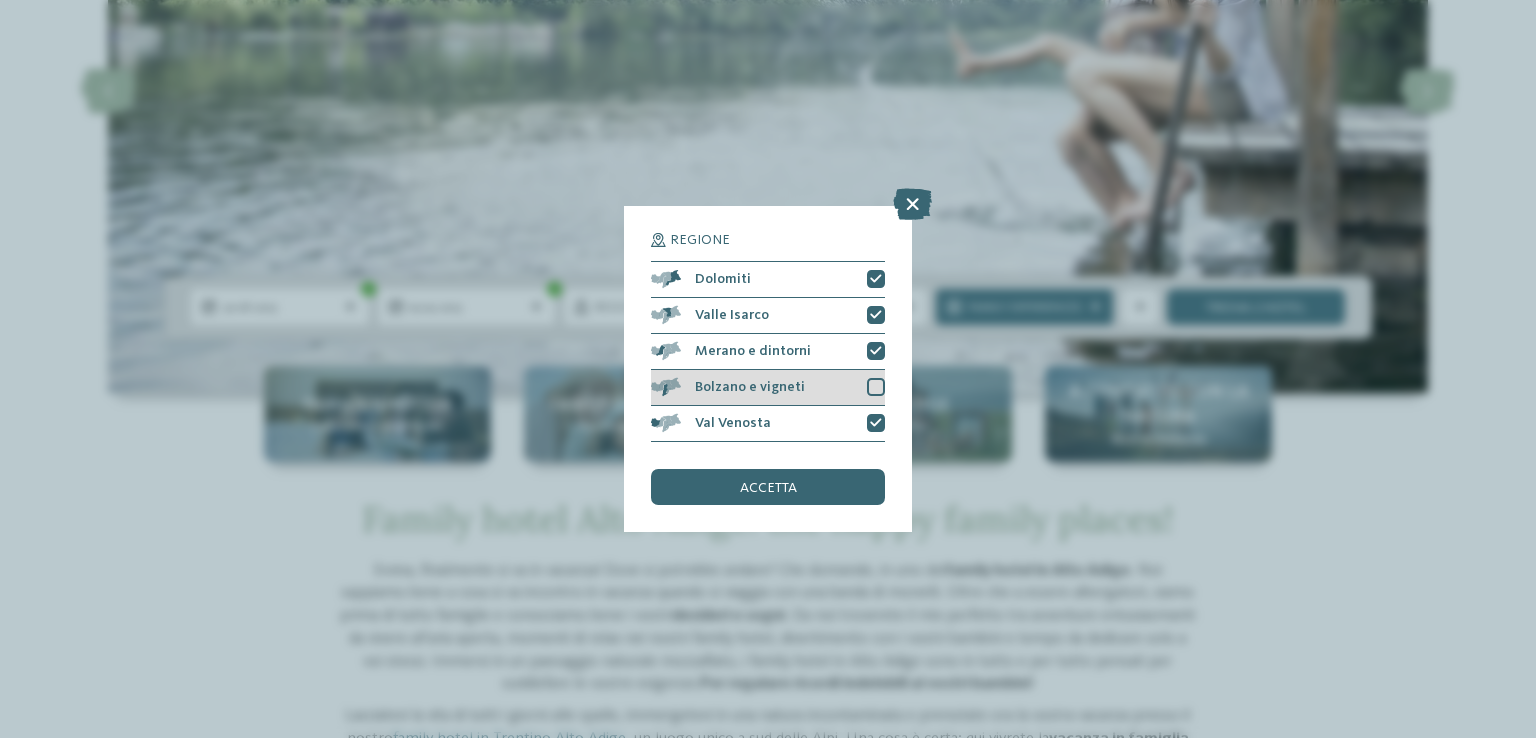 click on "Bolzano e vigneti" at bounding box center (768, 388) 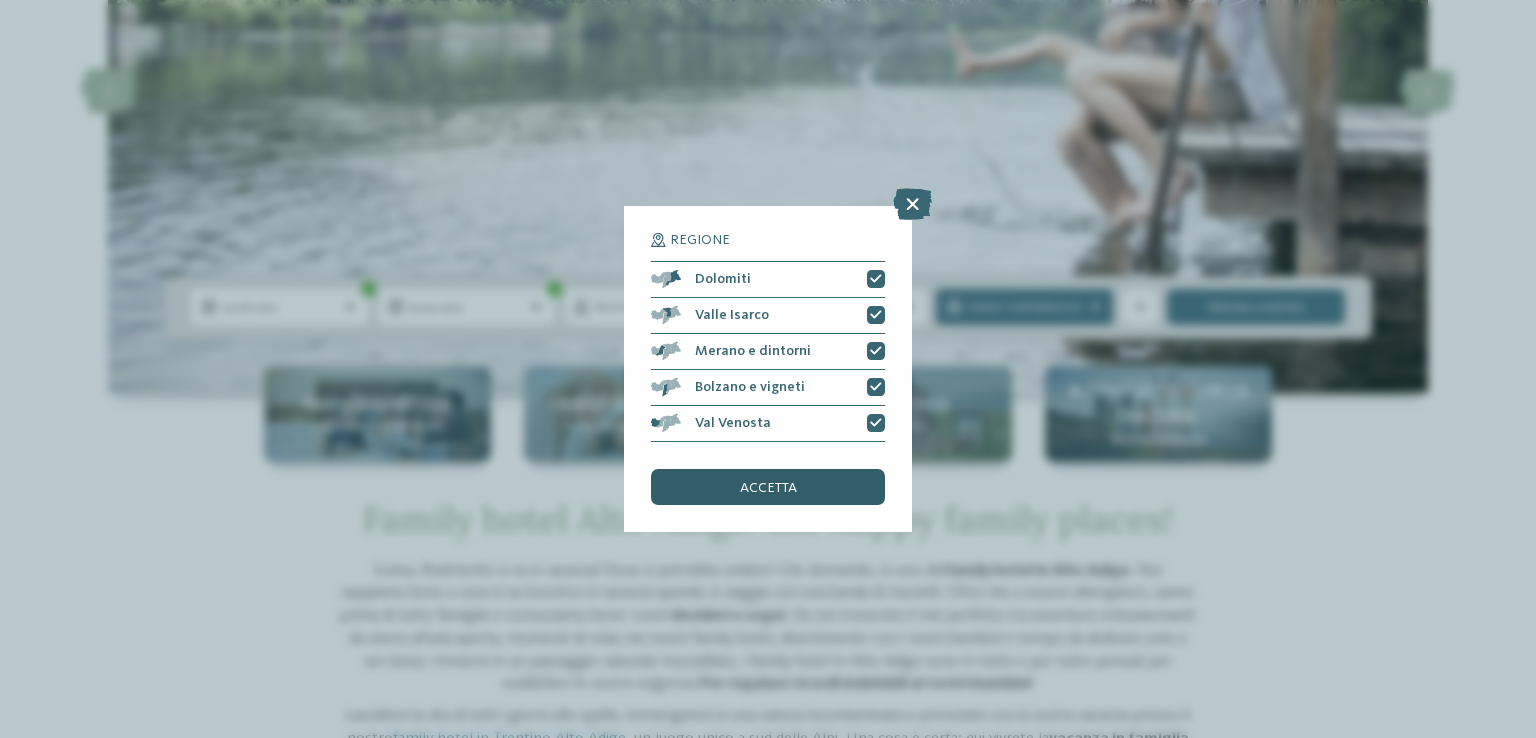 click on "accetta" at bounding box center [768, 487] 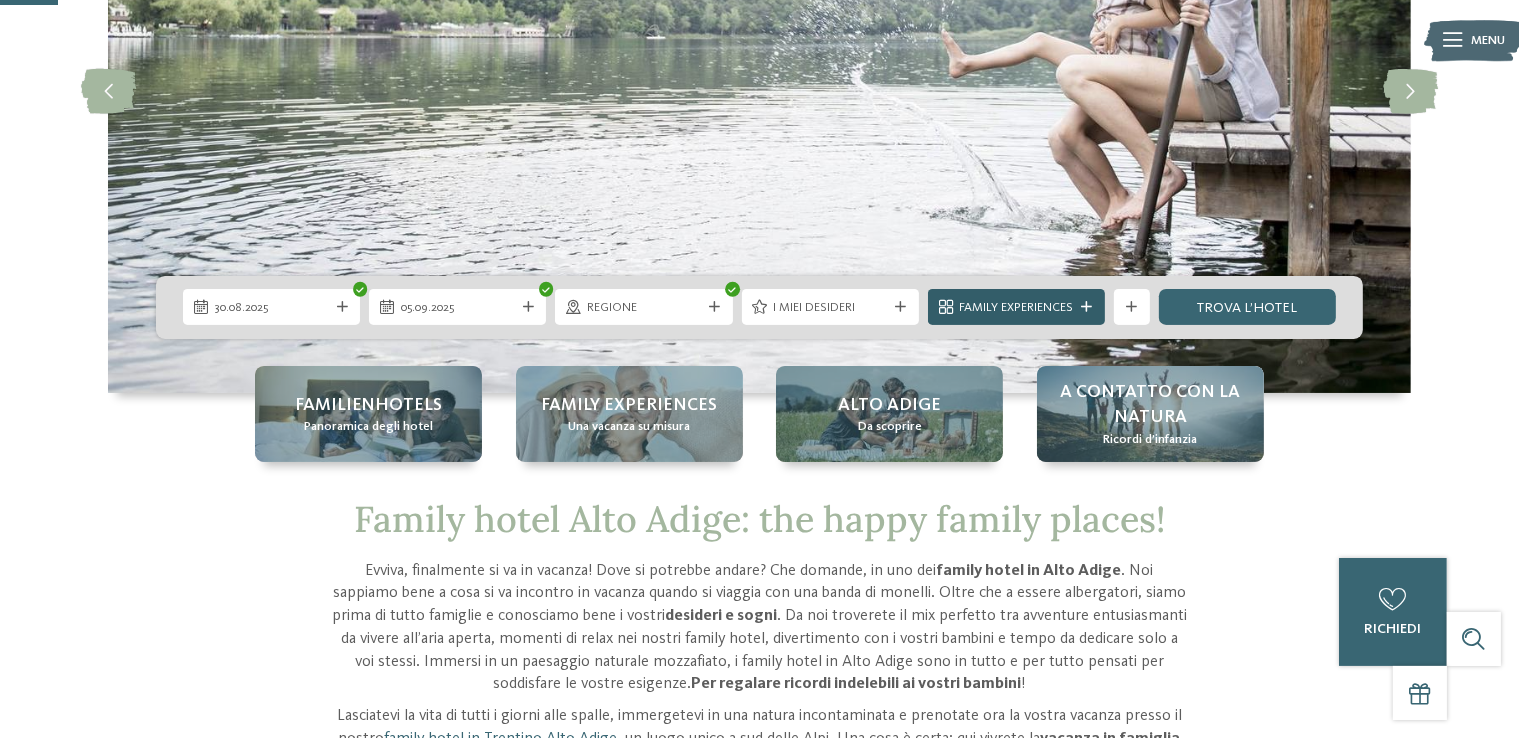 click at bounding box center (1087, 307) 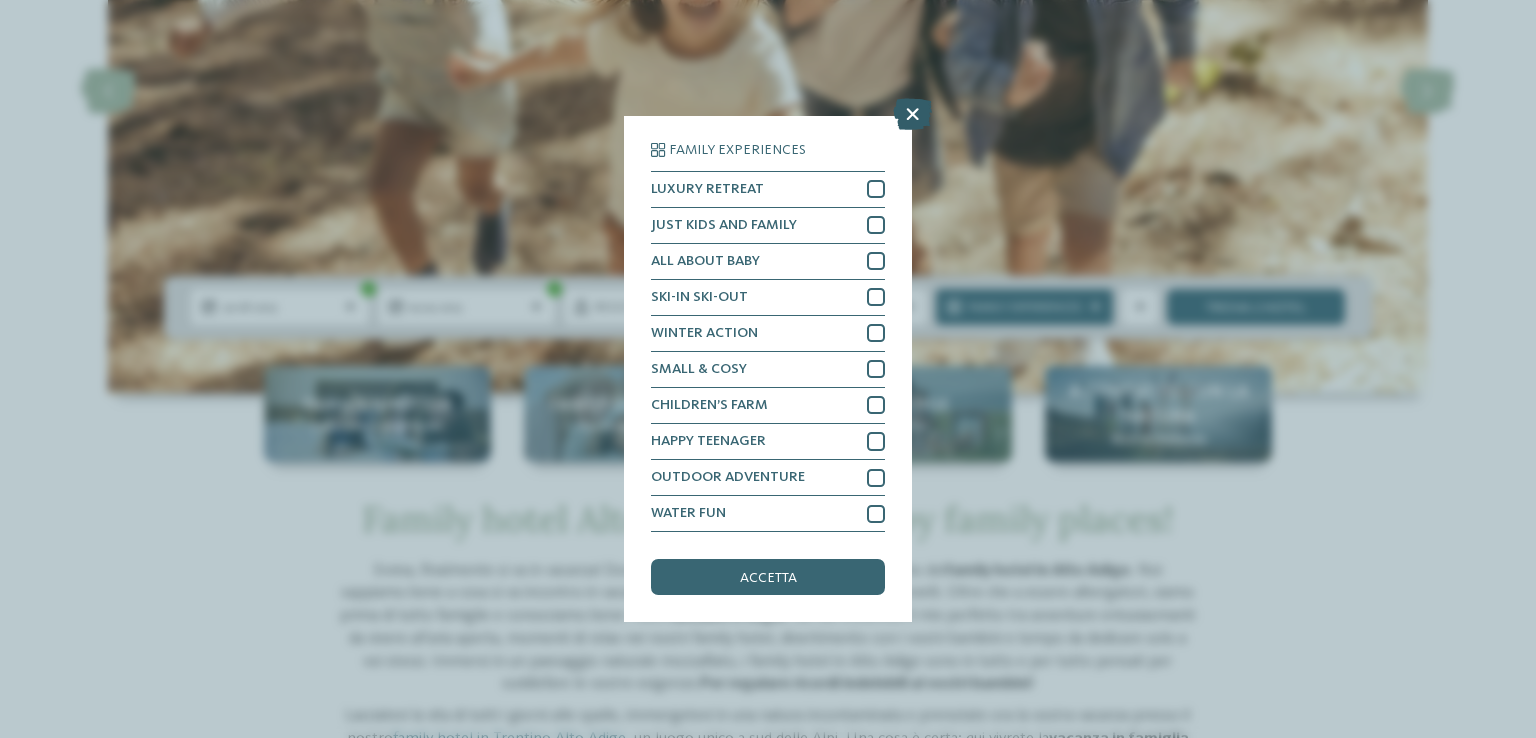 click at bounding box center (912, 114) 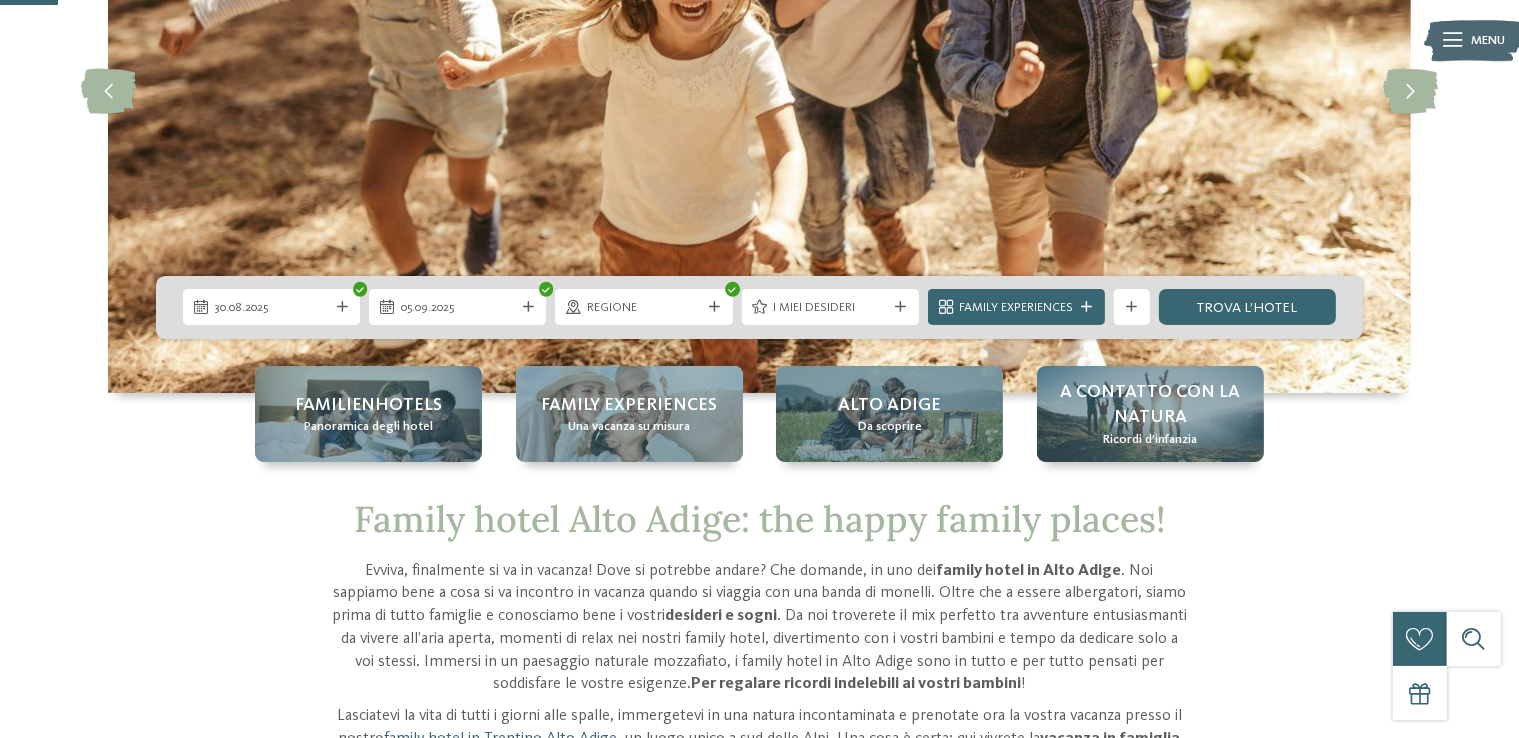 click on "30.08.2025
05.09.2025" at bounding box center [759, 307] 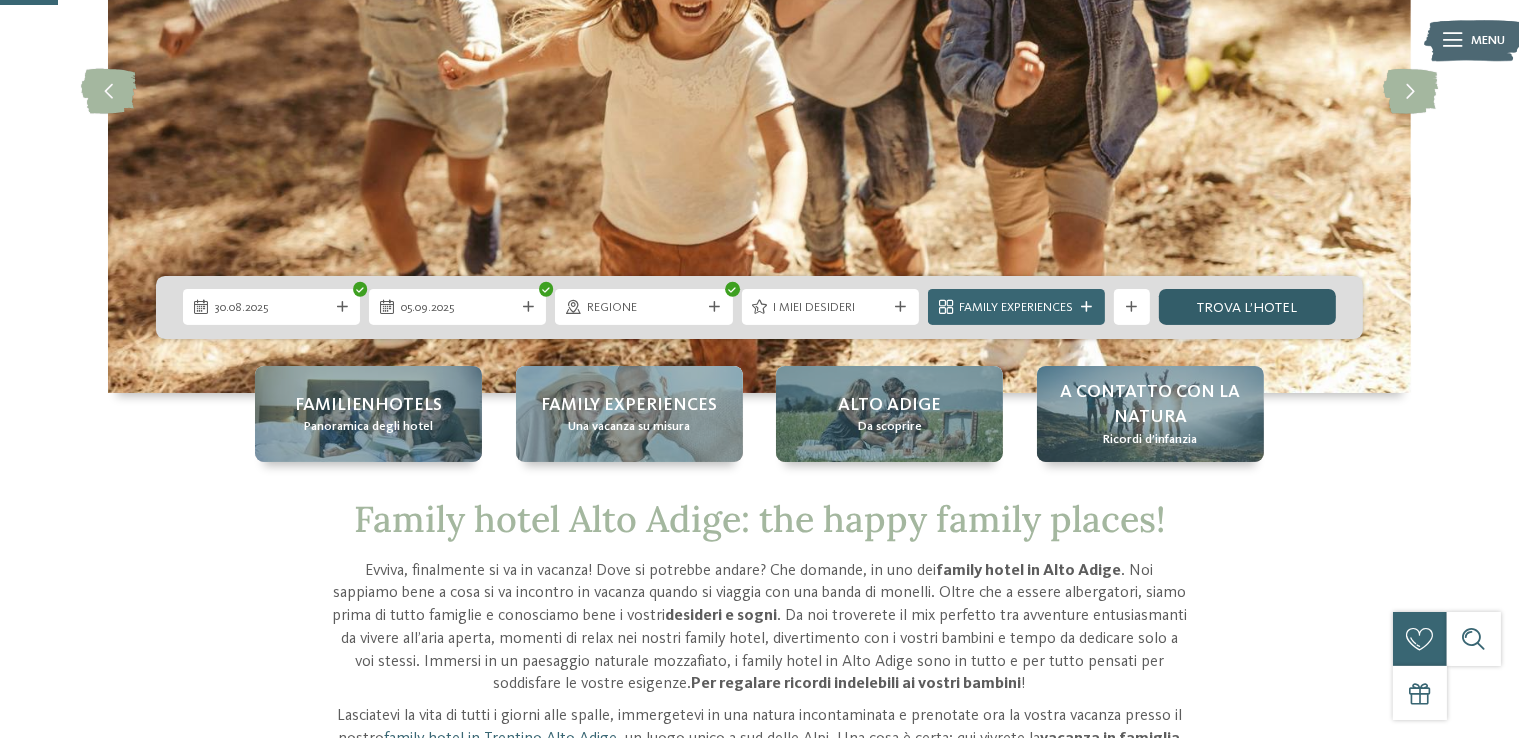 click on "trova l’hotel" at bounding box center [1247, 307] 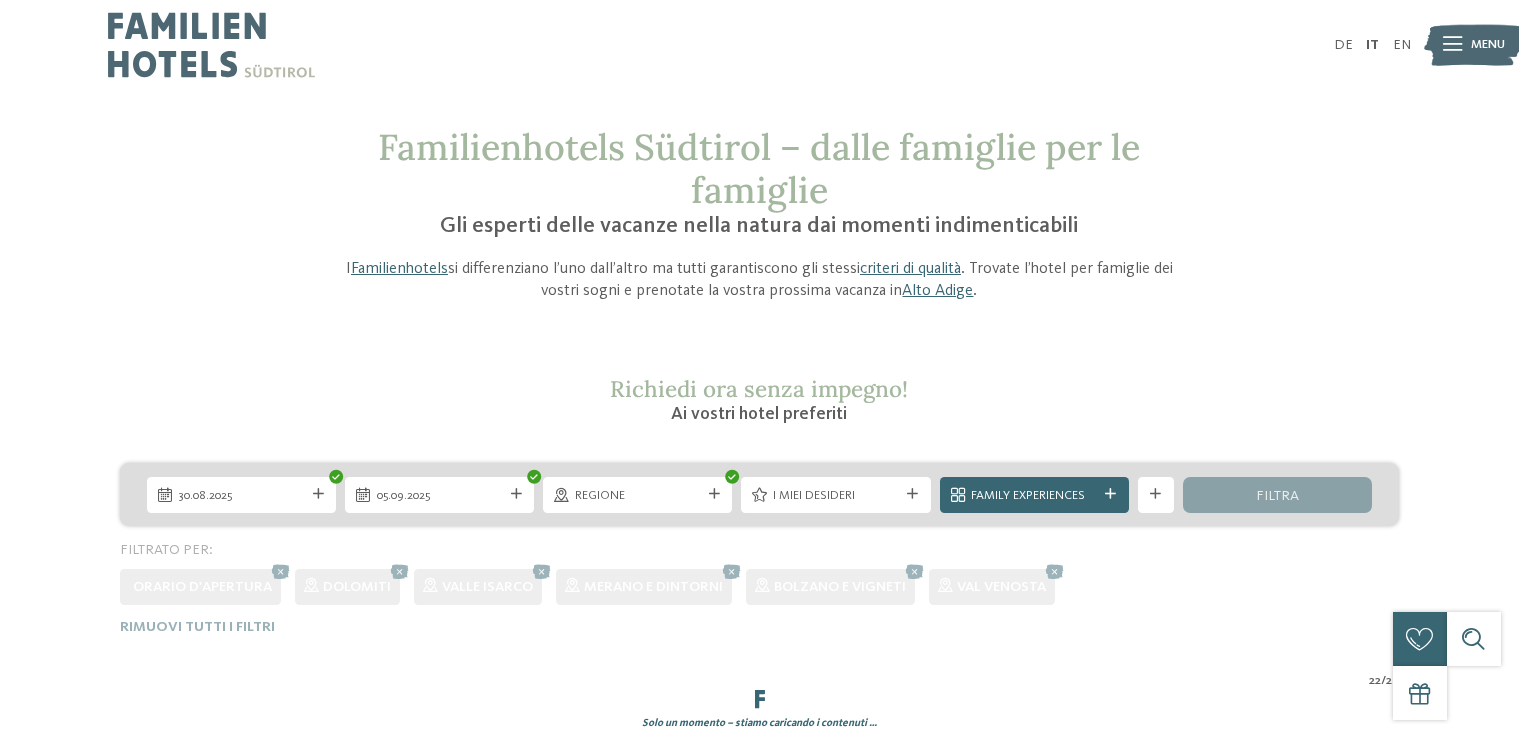 scroll, scrollTop: 0, scrollLeft: 0, axis: both 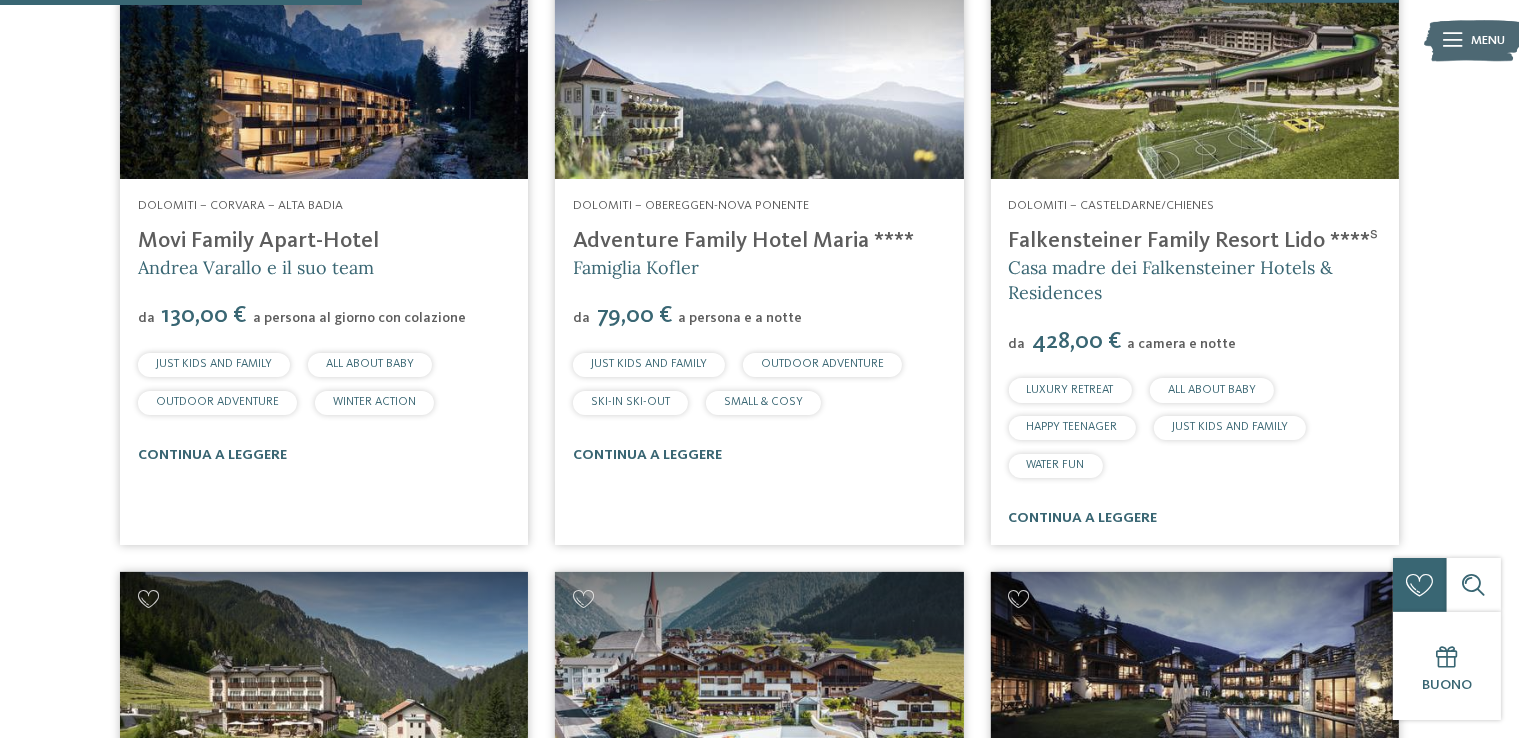 click on "Dolomiti – Casteldarne/Chienes
Falkensteiner Family Resort Lido ****ˢ
Casa madre dei Falkensteiner Hotels & Residences
da
428,00 €
a camera e notte
LUXURY RETREAT" at bounding box center [1195, 362] 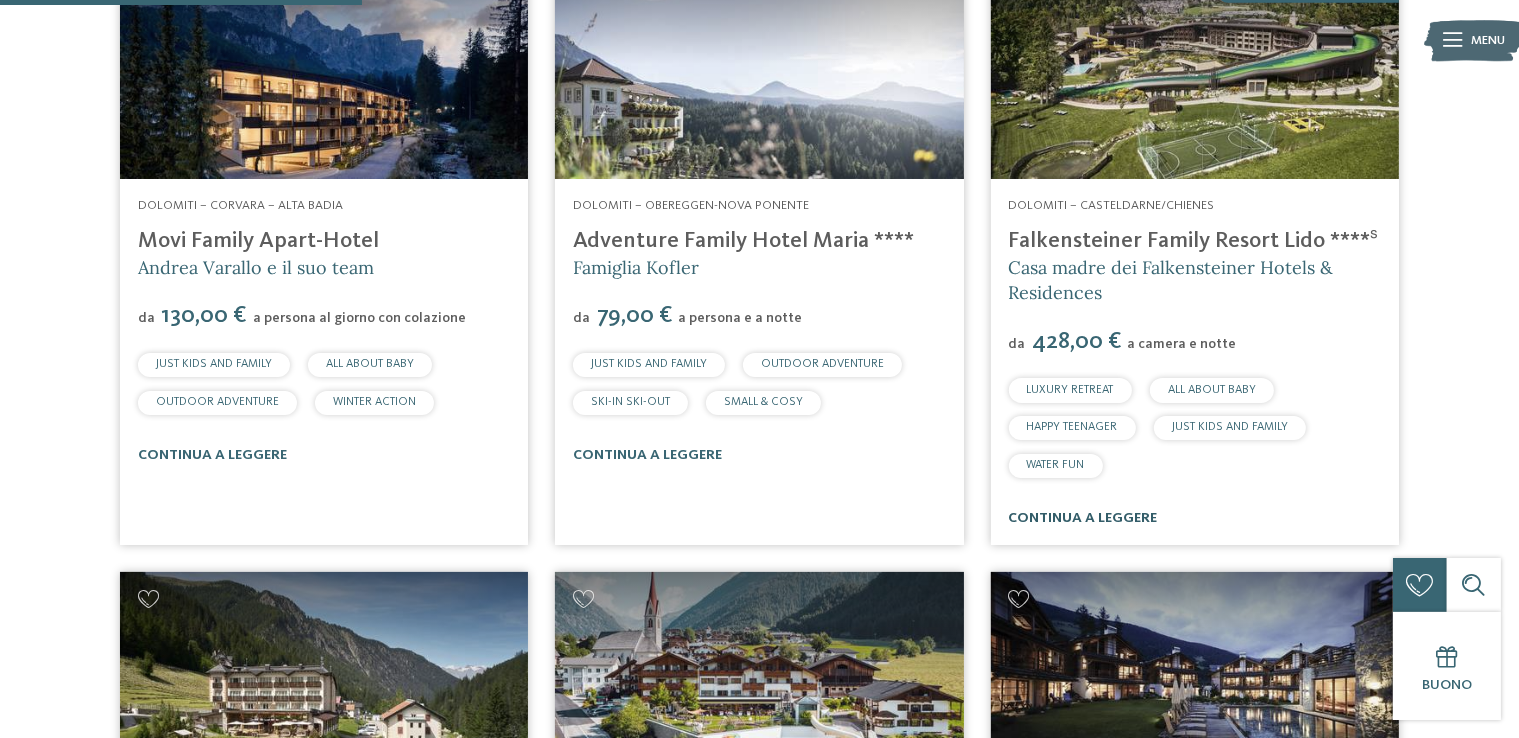 click on "continua a leggere" at bounding box center [1083, 518] 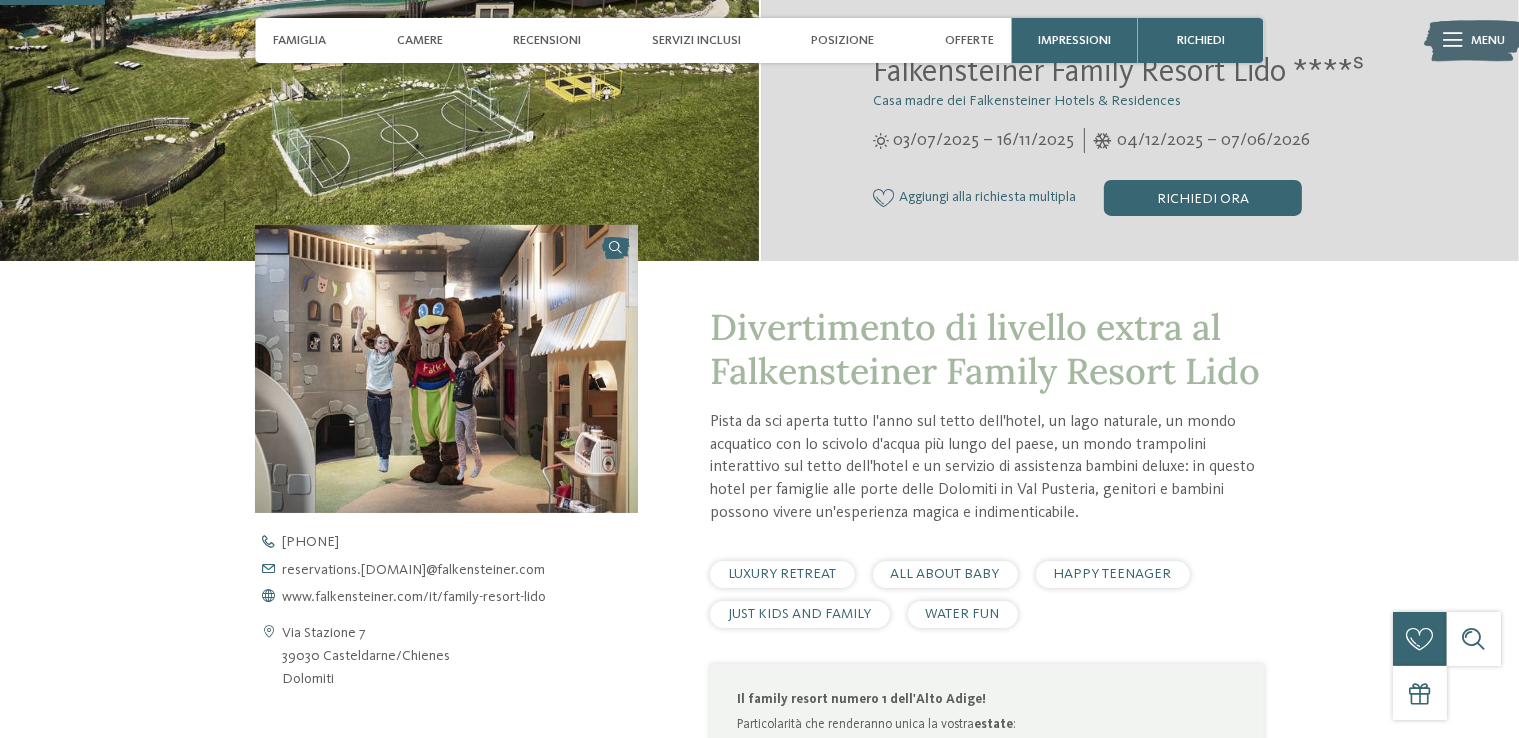 scroll, scrollTop: 0, scrollLeft: 0, axis: both 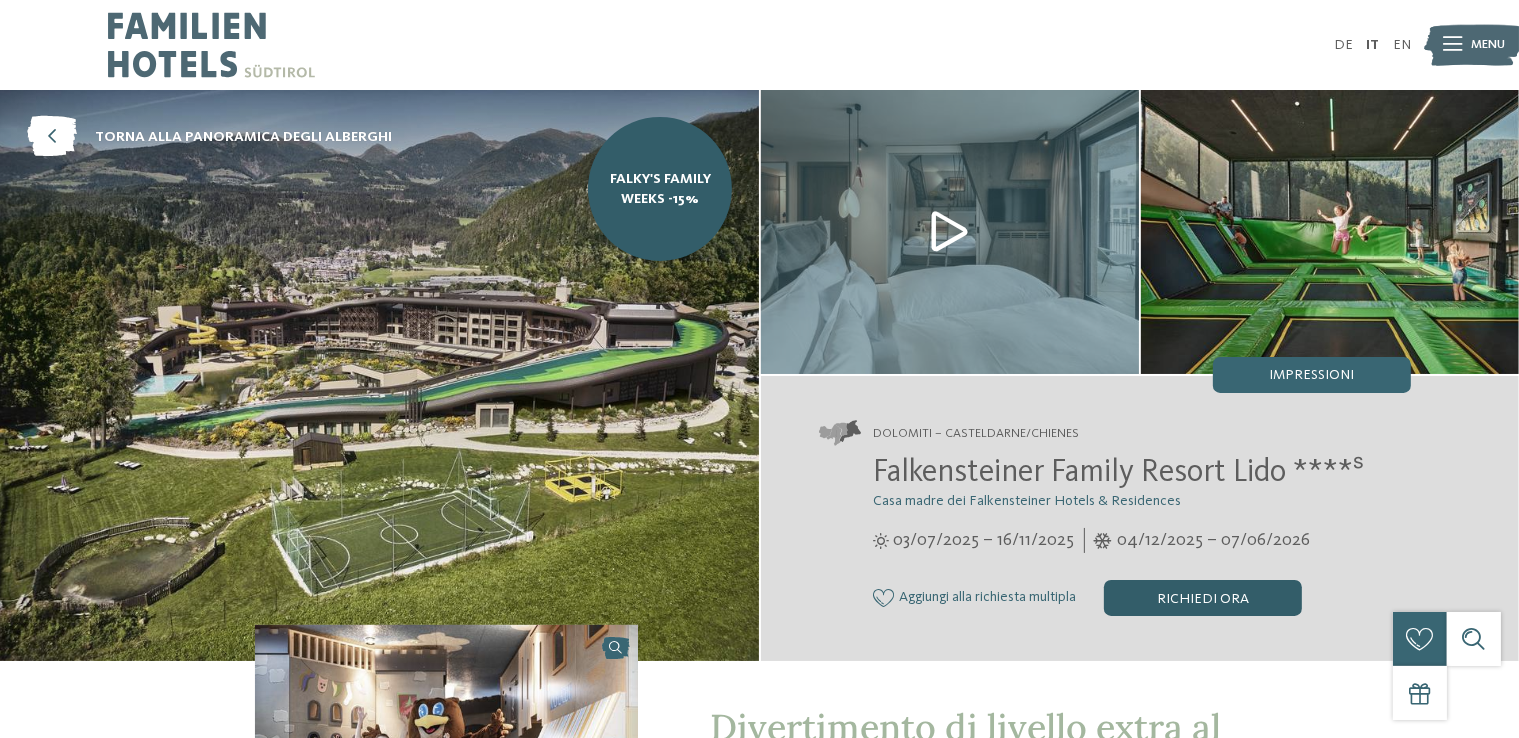click on "Richiedi ora" at bounding box center (1203, 598) 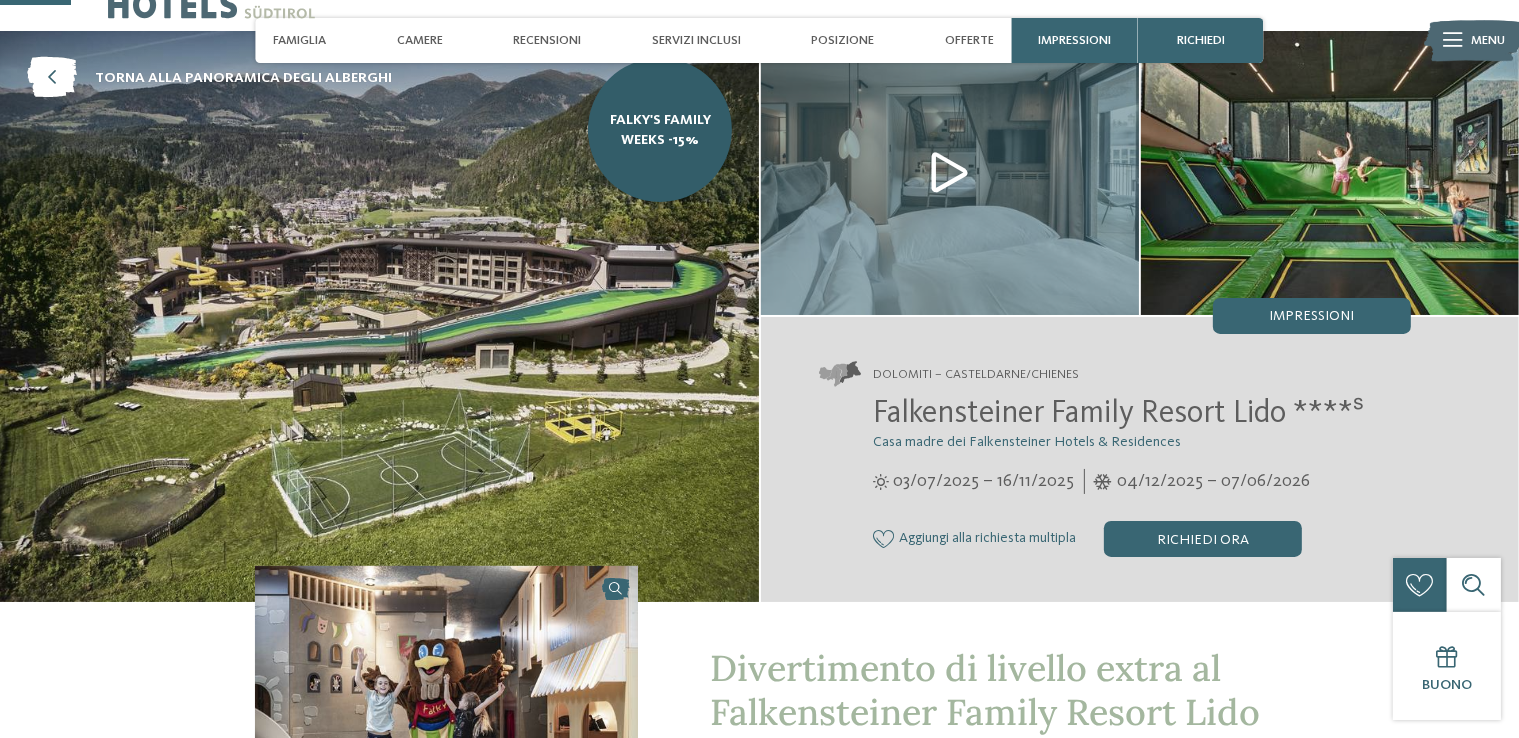 scroll, scrollTop: 0, scrollLeft: 0, axis: both 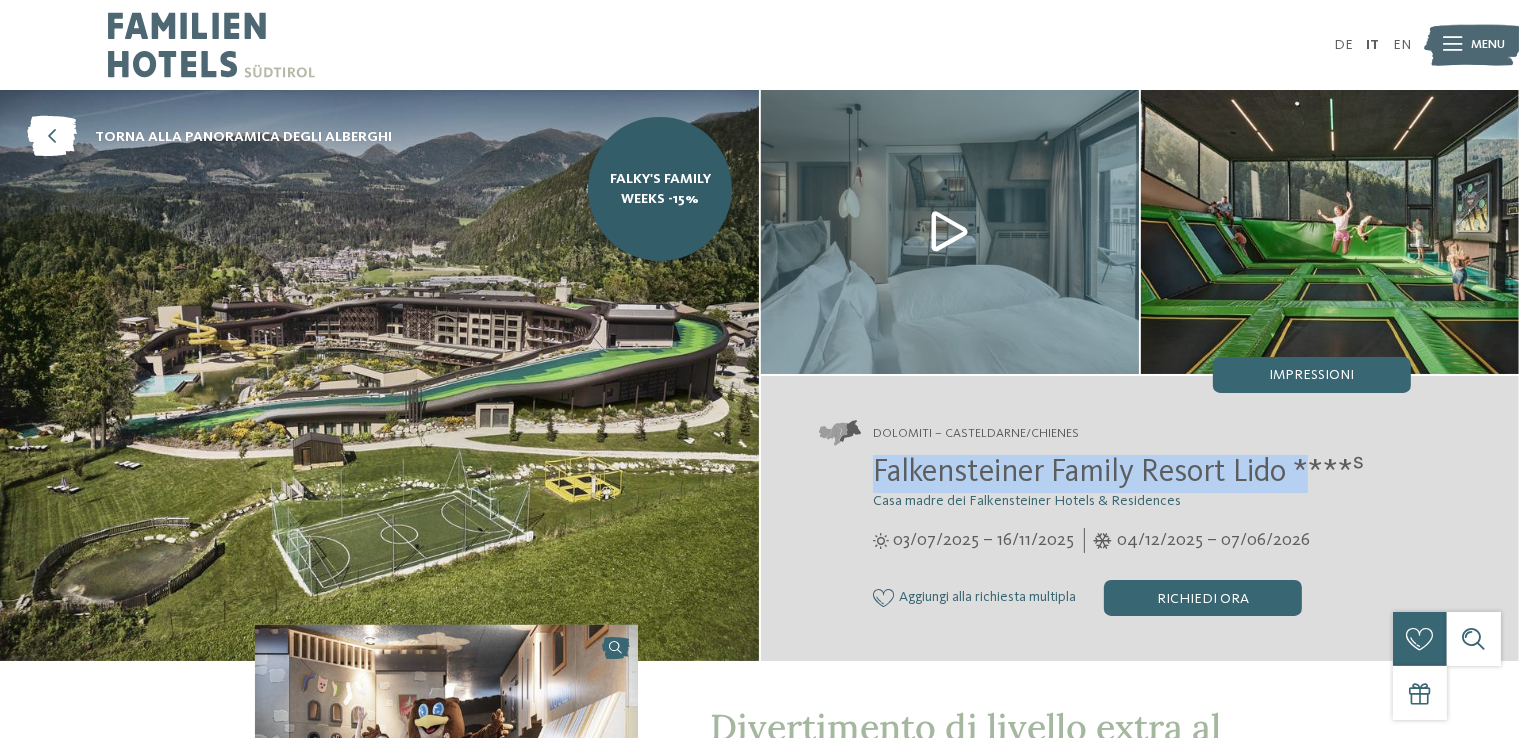 drag, startPoint x: 865, startPoint y: 473, endPoint x: 1313, endPoint y: 481, distance: 448.0714 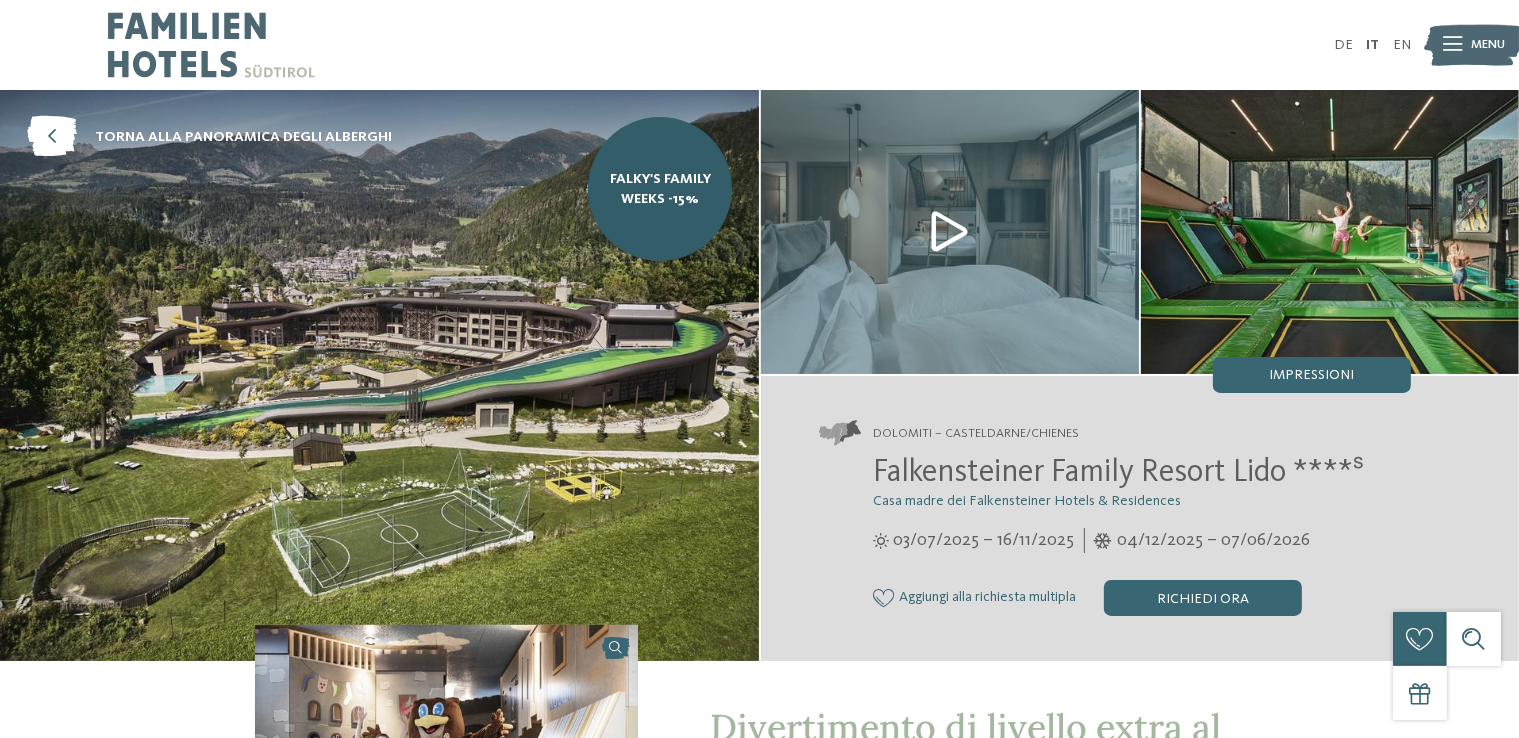 click on "Falkensteiner Family Resort Lido ****ˢ" at bounding box center [1142, 474] 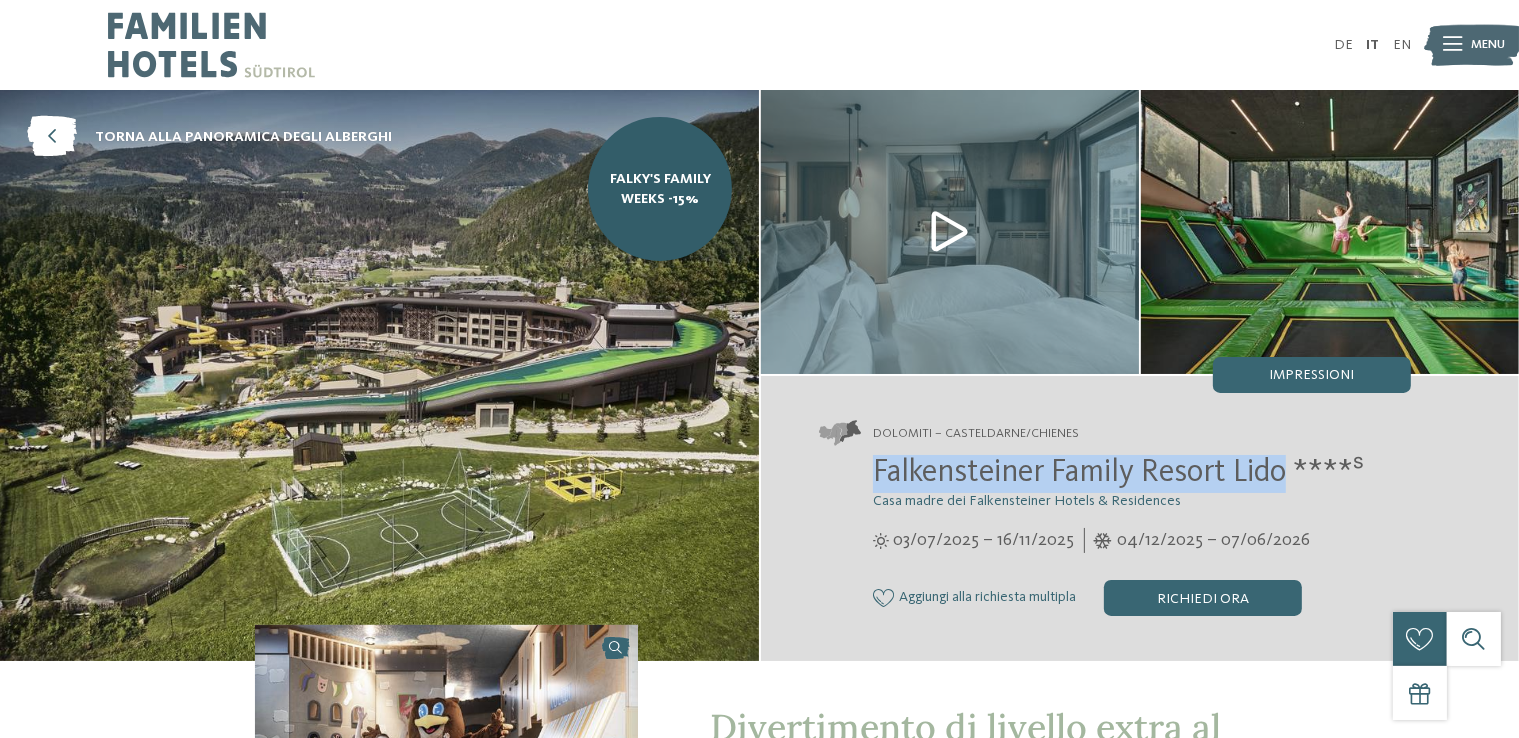 drag, startPoint x: 1292, startPoint y: 476, endPoint x: 880, endPoint y: 469, distance: 412.05945 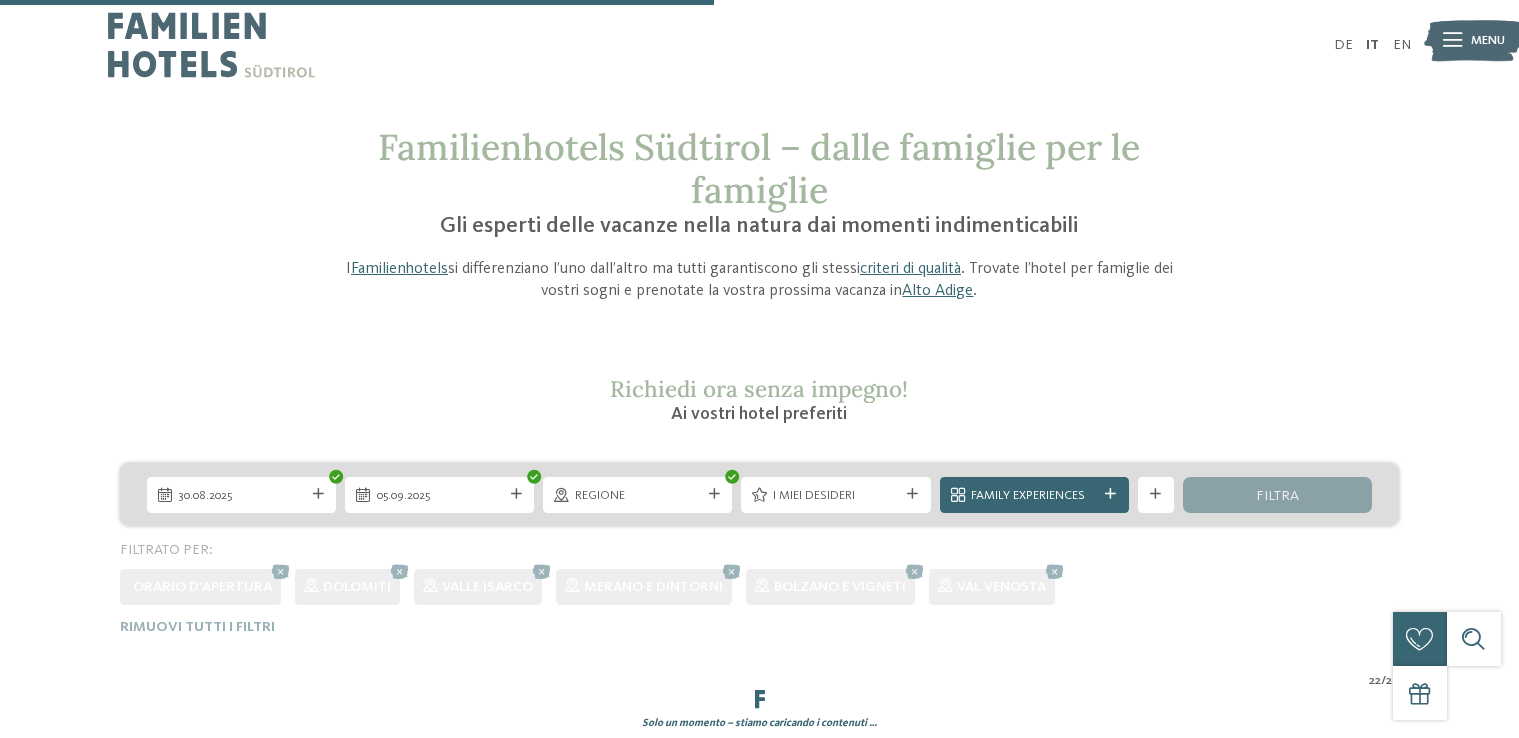scroll, scrollTop: 576, scrollLeft: 0, axis: vertical 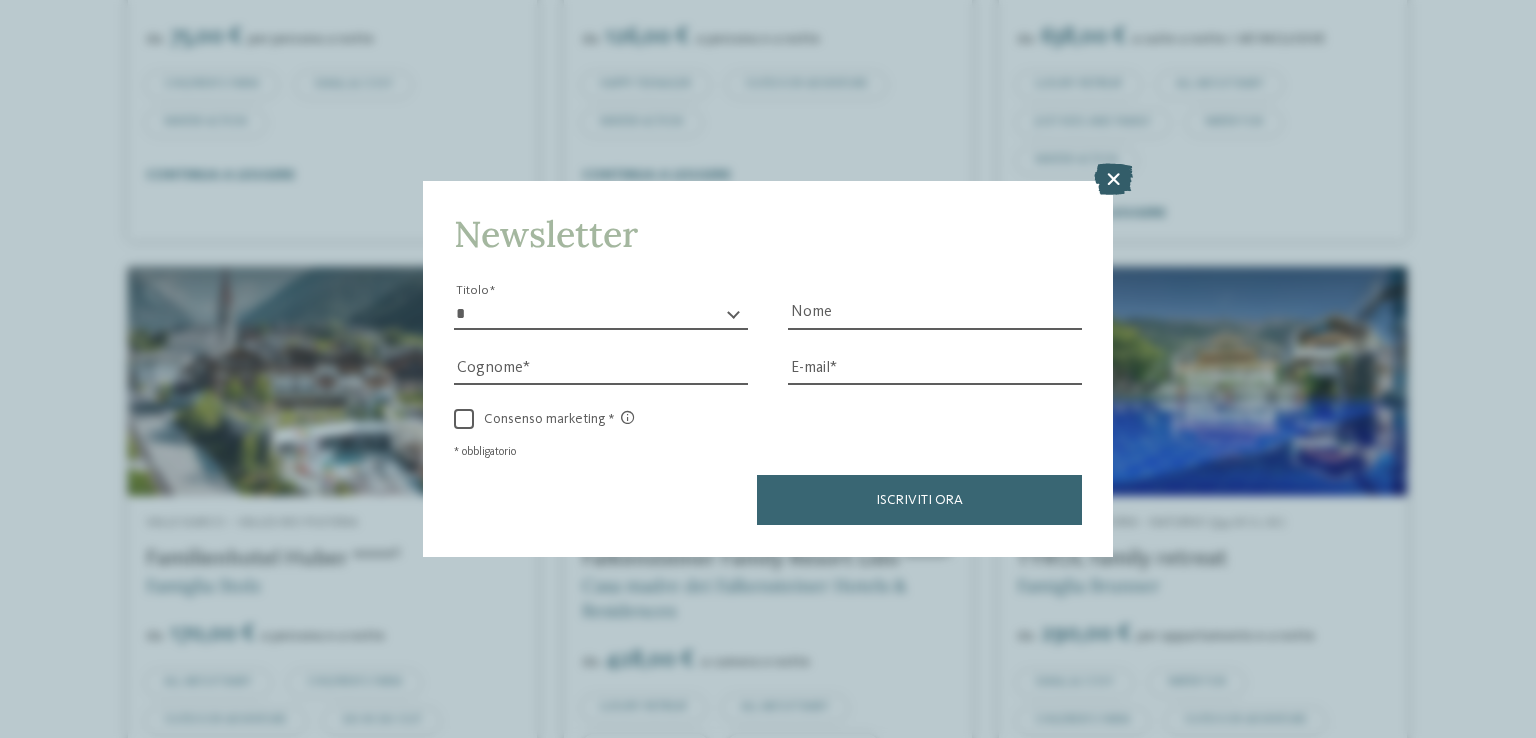 click at bounding box center [1113, 180] 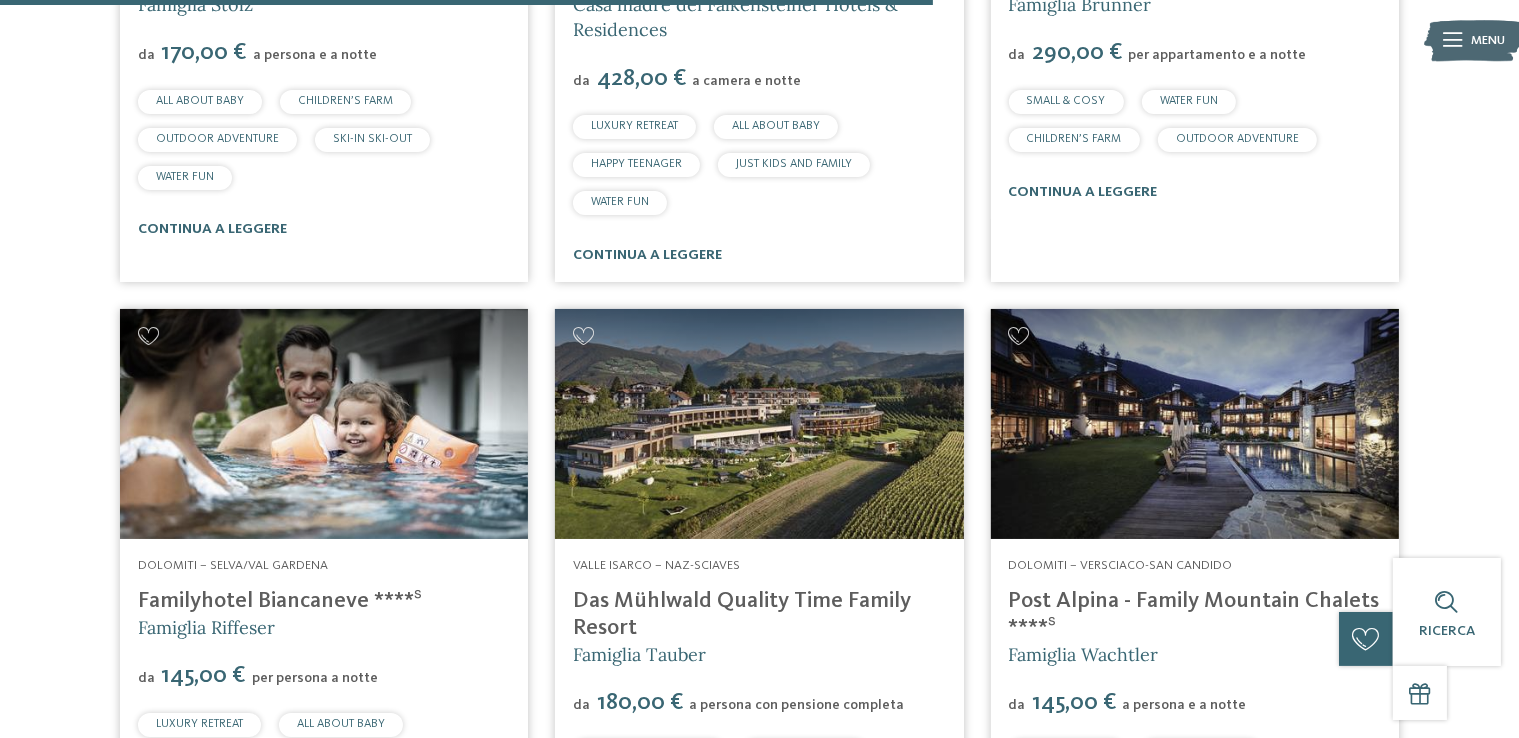 scroll, scrollTop: 3579, scrollLeft: 0, axis: vertical 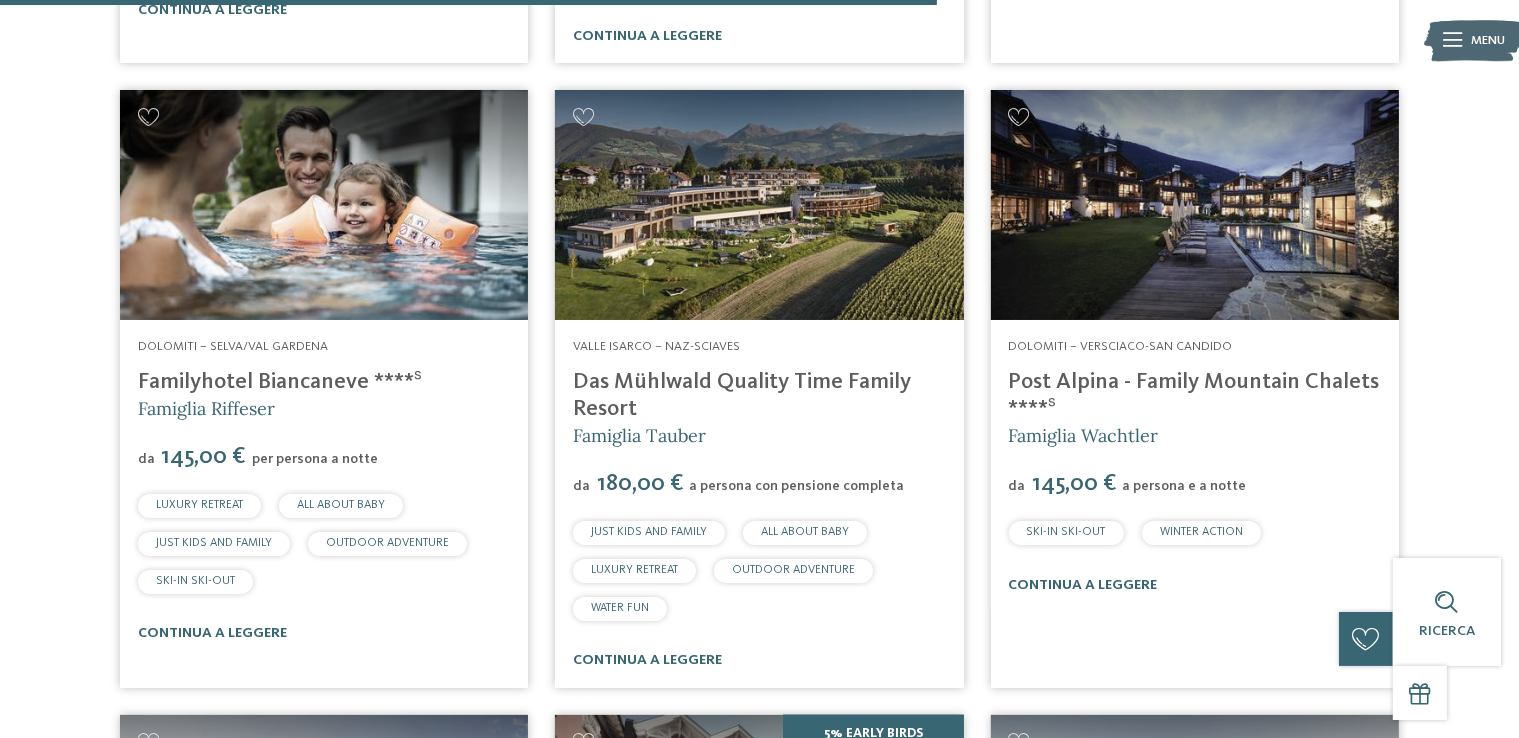 drag, startPoint x: 124, startPoint y: 368, endPoint x: 364, endPoint y: 380, distance: 240.29982 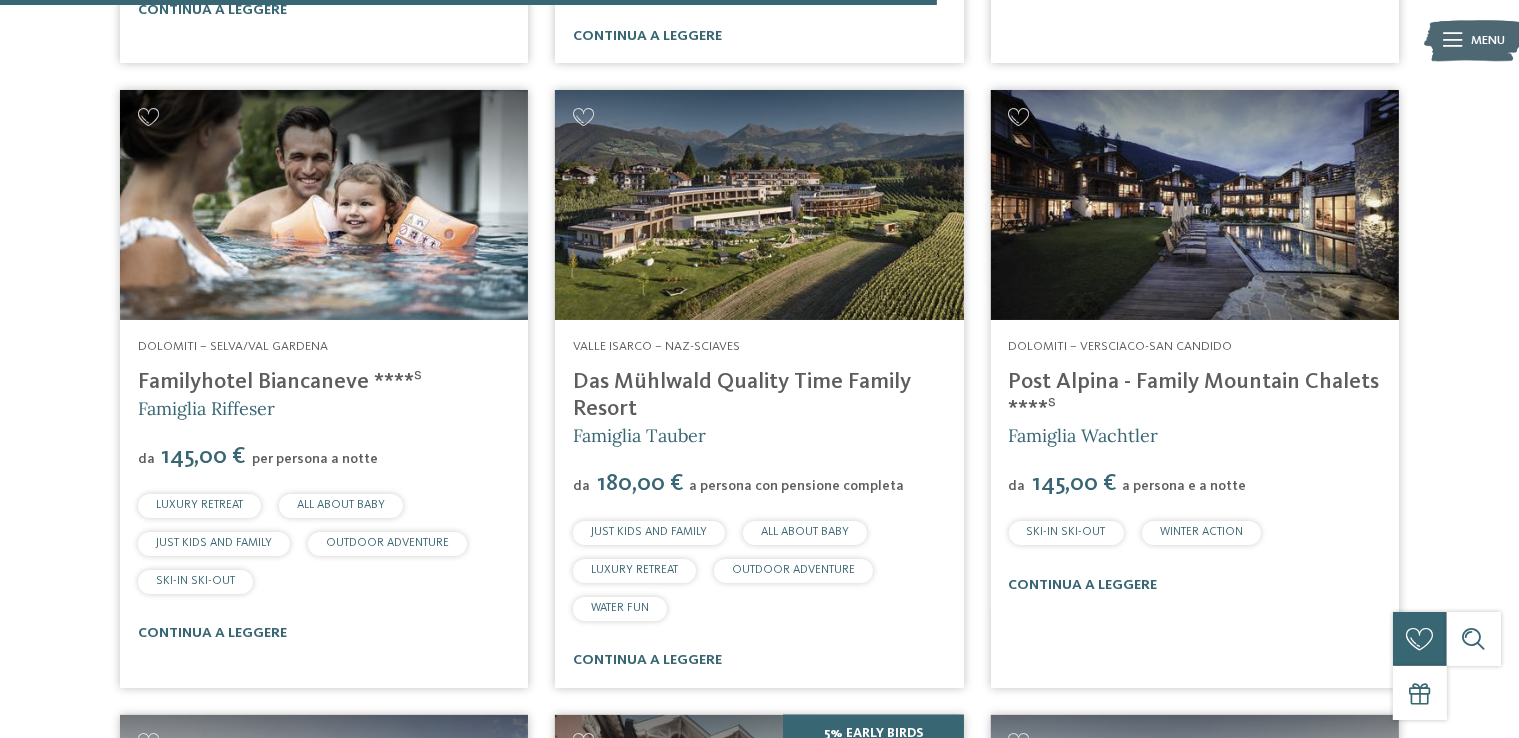 copy on "Familyhotel Biancaneve" 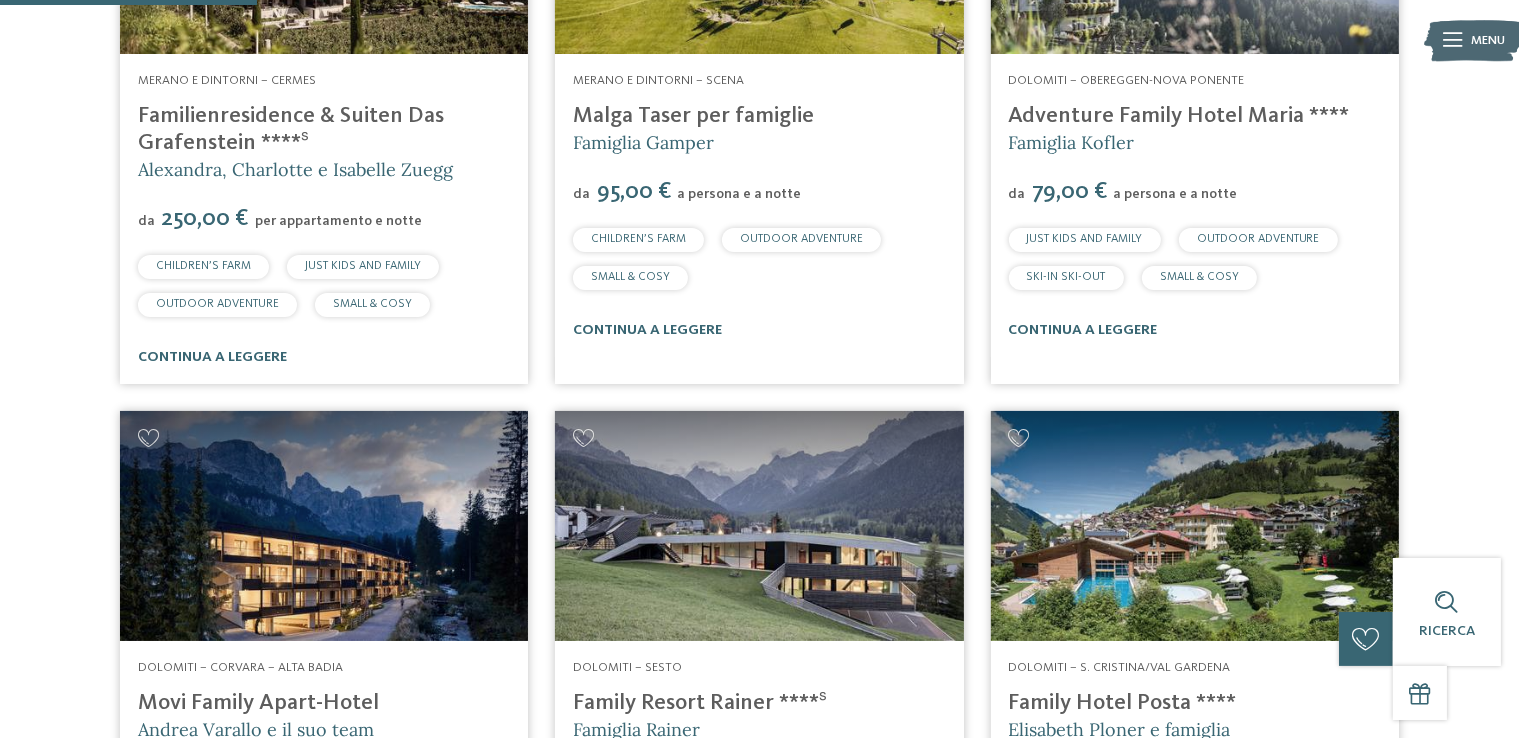 scroll, scrollTop: 1279, scrollLeft: 0, axis: vertical 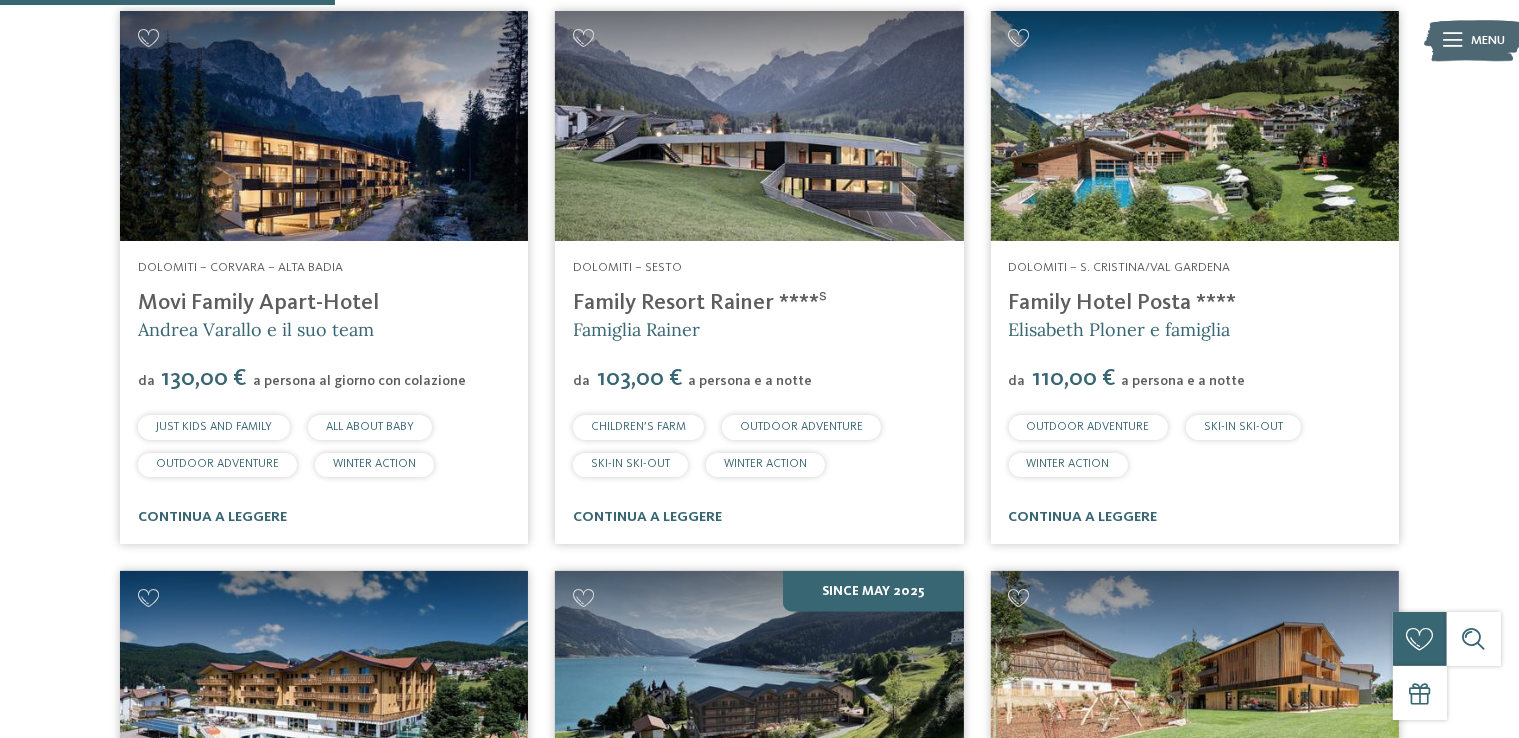 drag, startPoint x: 1266, startPoint y: 300, endPoint x: 1008, endPoint y: 289, distance: 258.23438 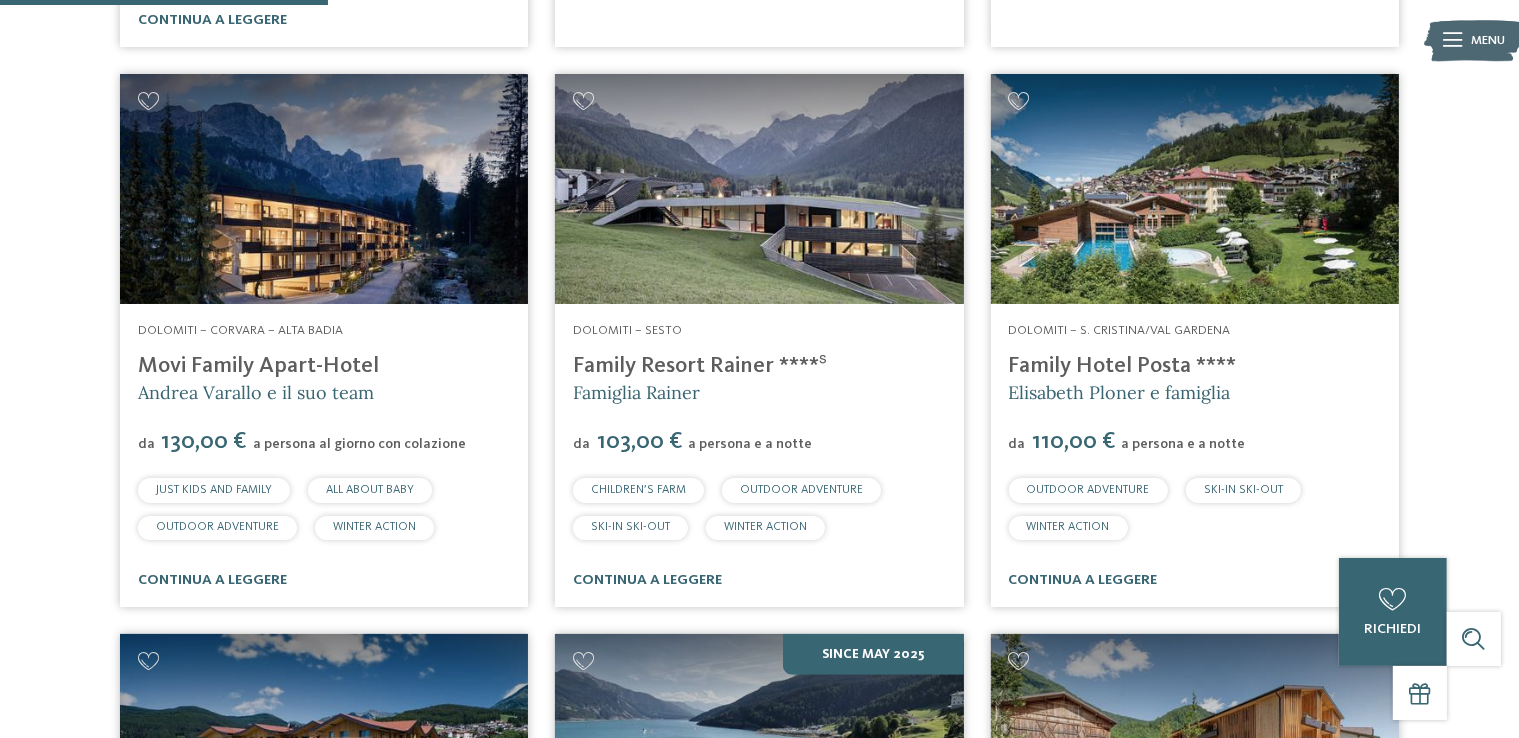 scroll, scrollTop: 1279, scrollLeft: 0, axis: vertical 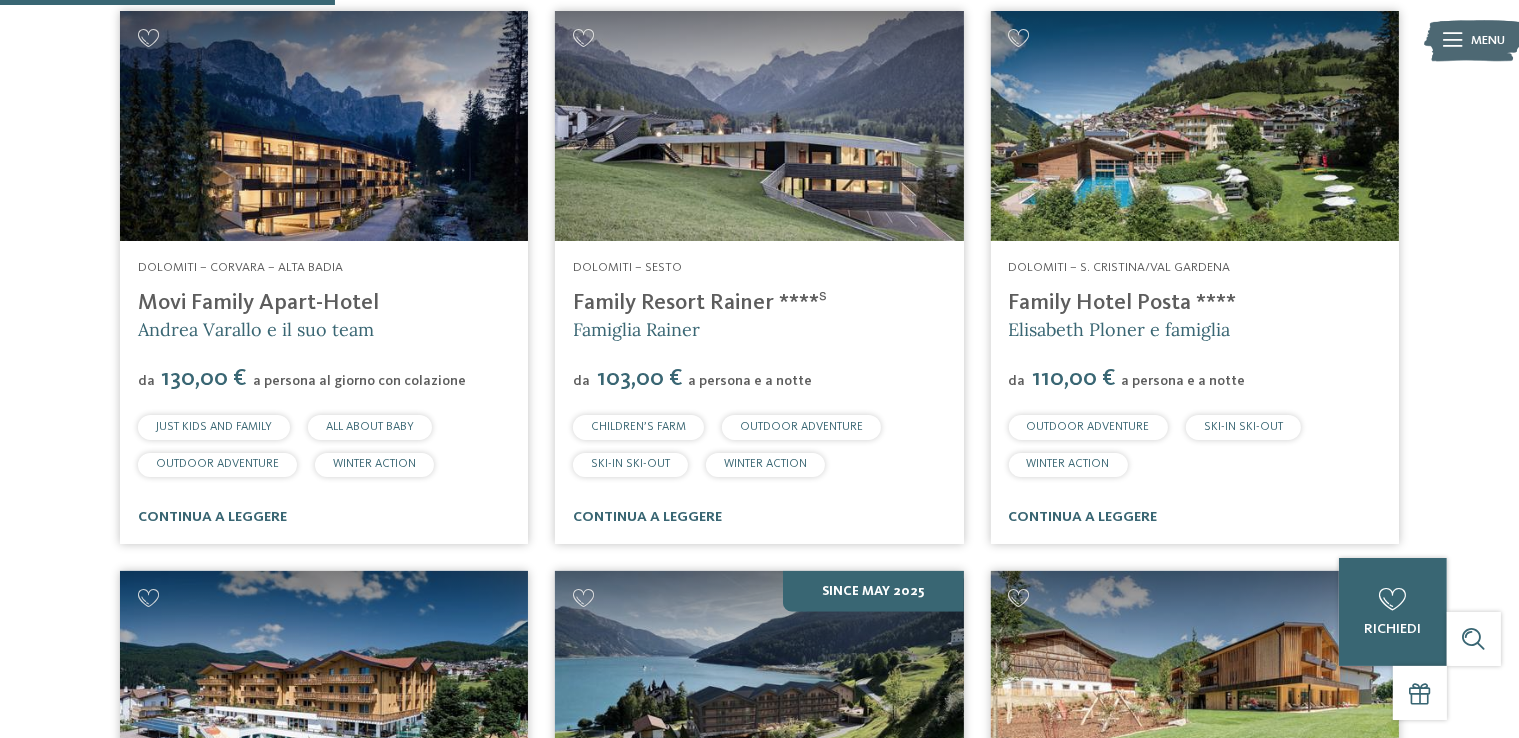 click on "Dolomiti – S. Cristina/Val Gardena
Family Hotel Posta ****
Elisabeth Ploner e famiglia
da
110,00 €
a persona e a notte
OUTDOOR ADVENTURE
SKI-IN SKI-OUT WINTER ACTION" at bounding box center (1195, 392) 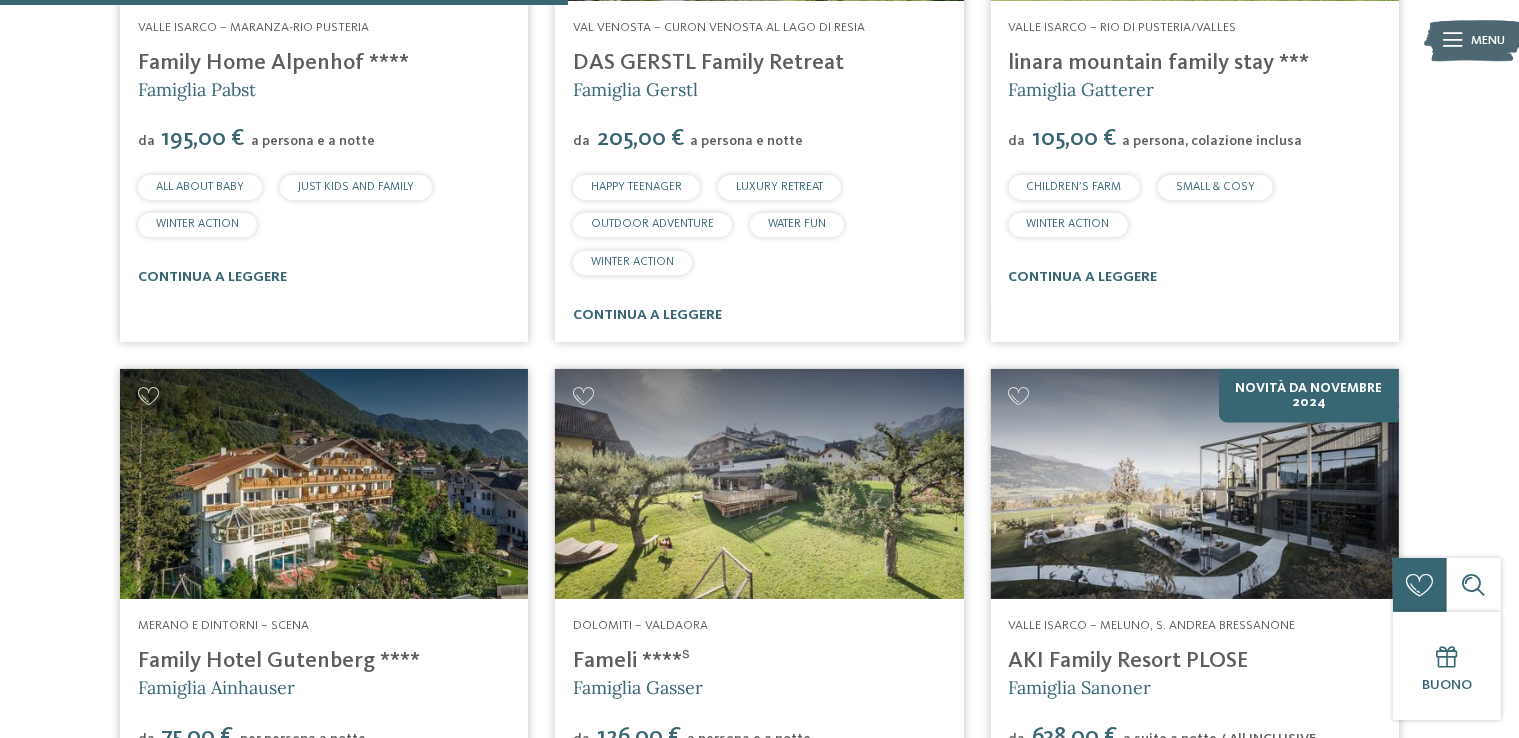 scroll, scrollTop: 2379, scrollLeft: 0, axis: vertical 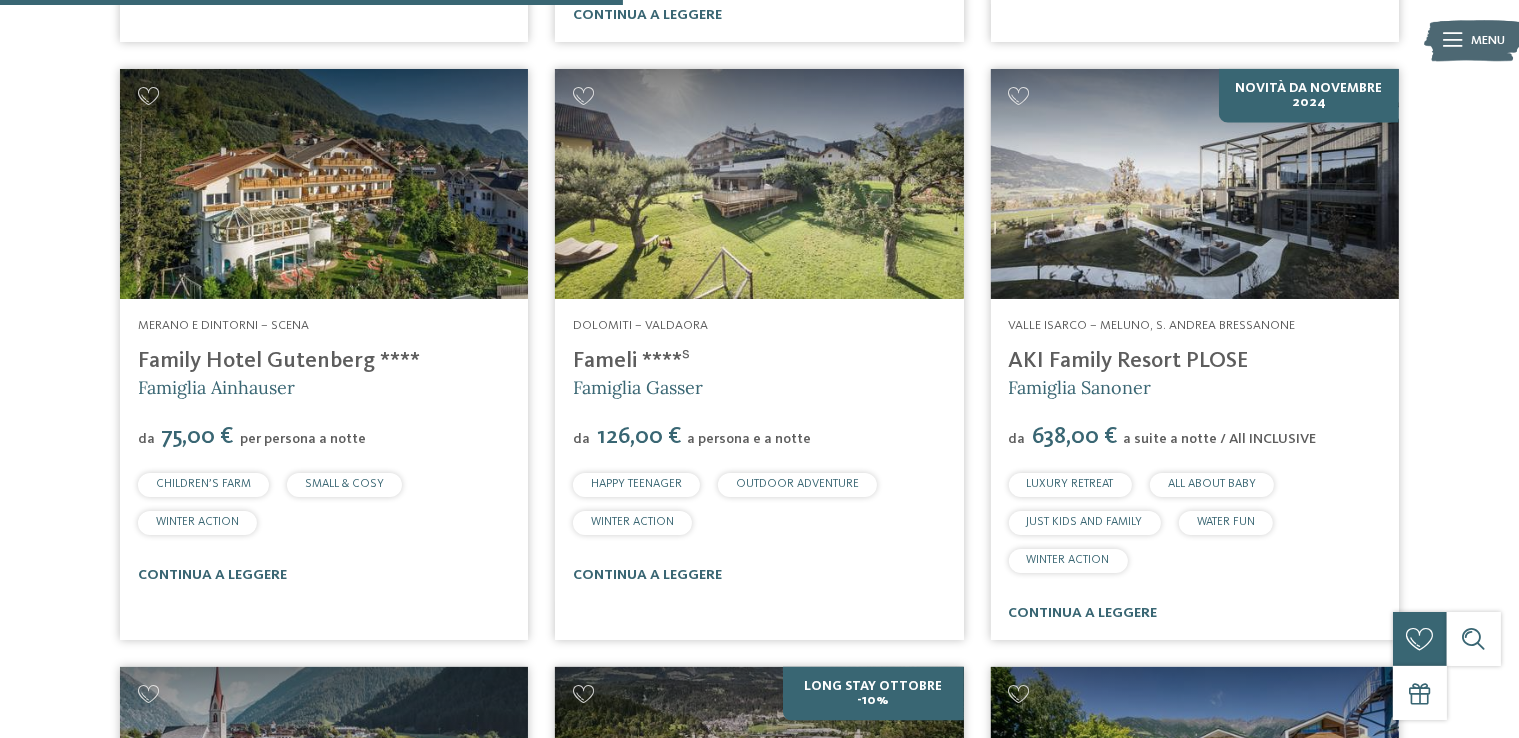 click at bounding box center [759, 184] 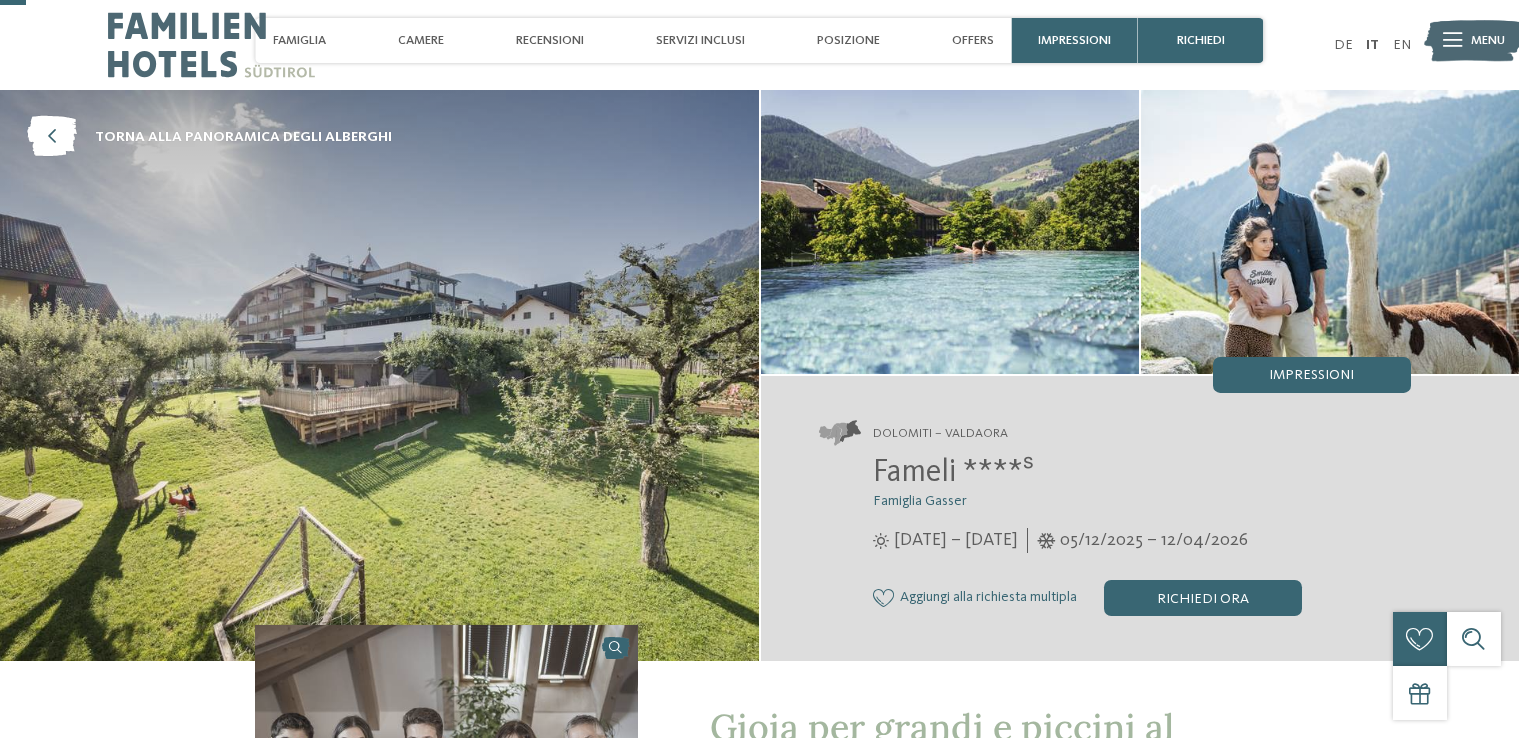 scroll, scrollTop: 200, scrollLeft: 0, axis: vertical 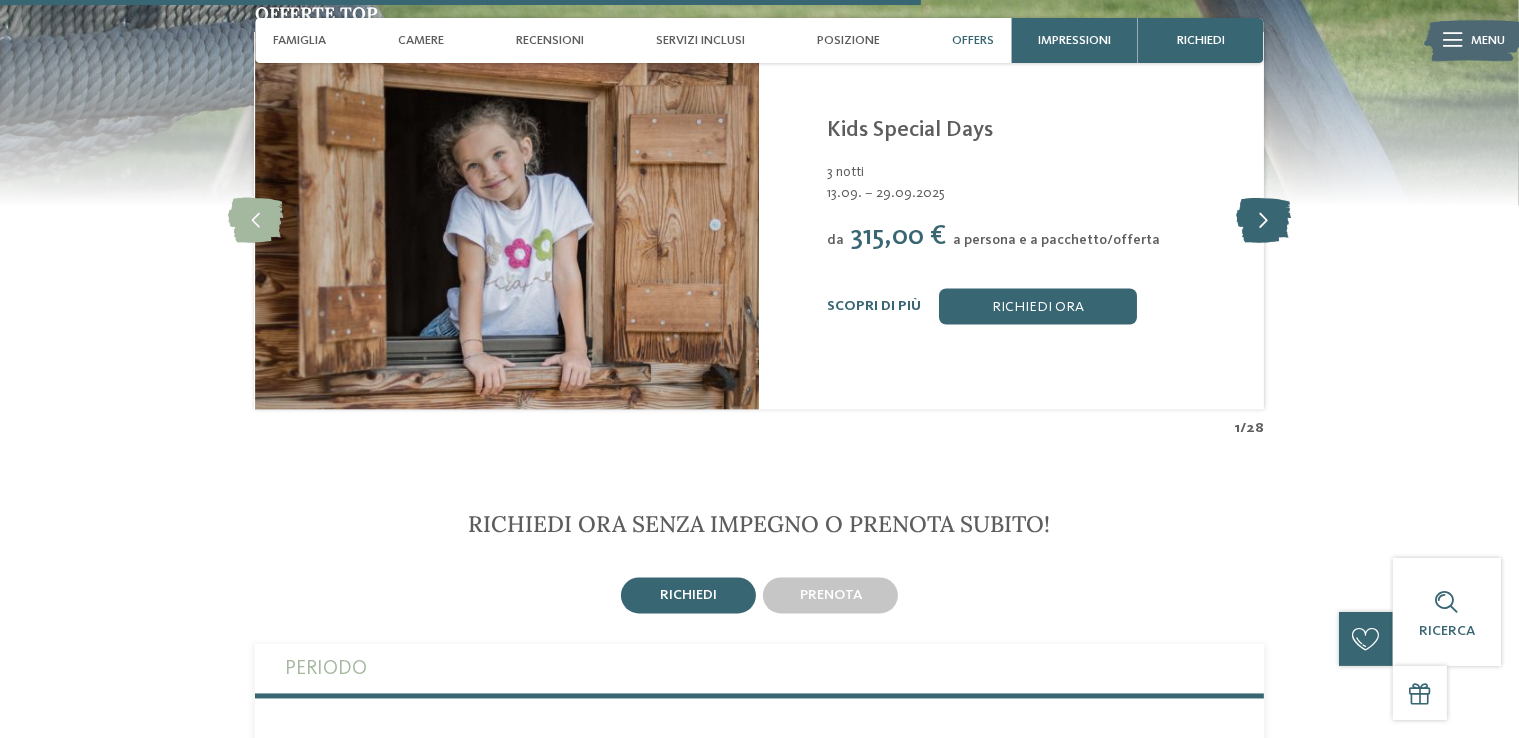 click at bounding box center [1263, 221] 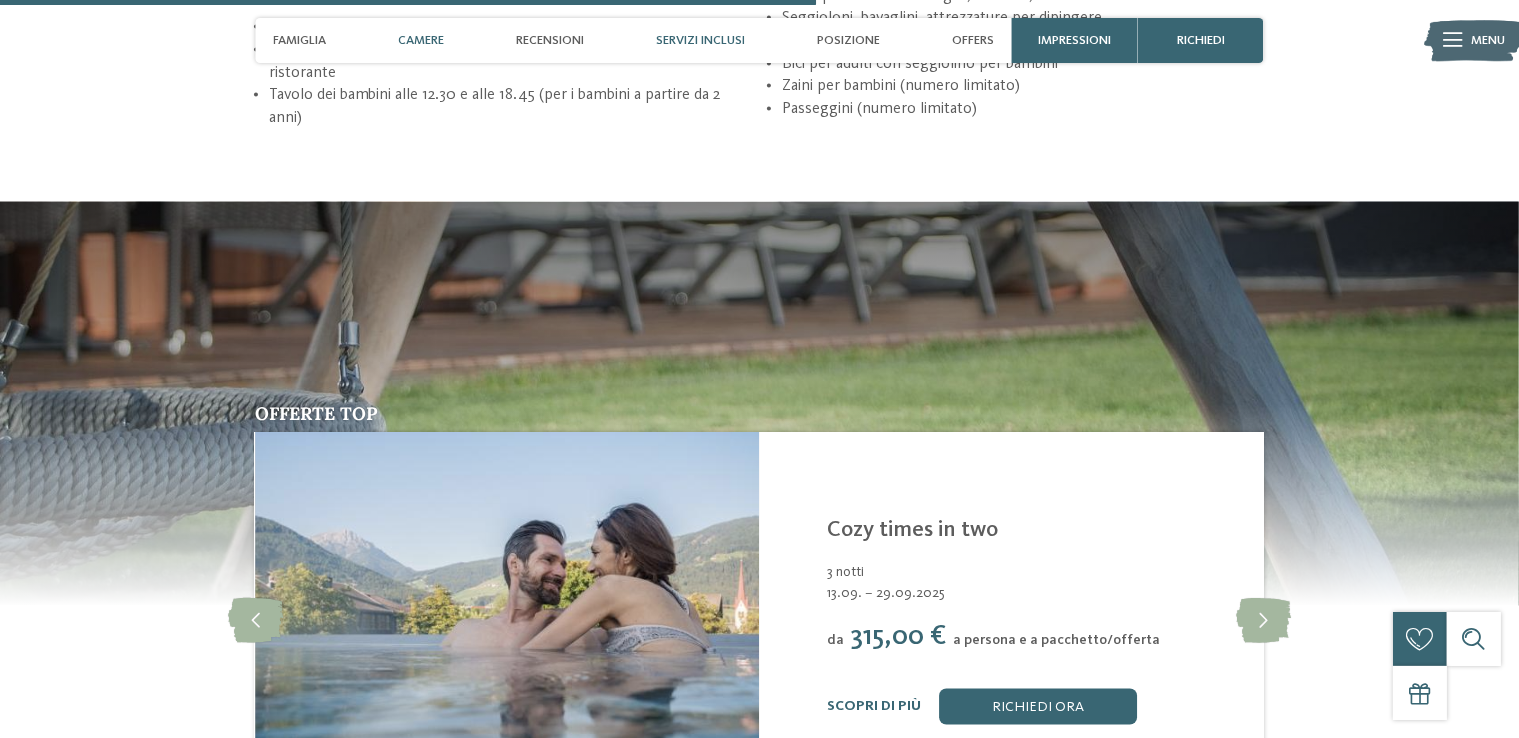 click on "Camere" at bounding box center (421, 40) 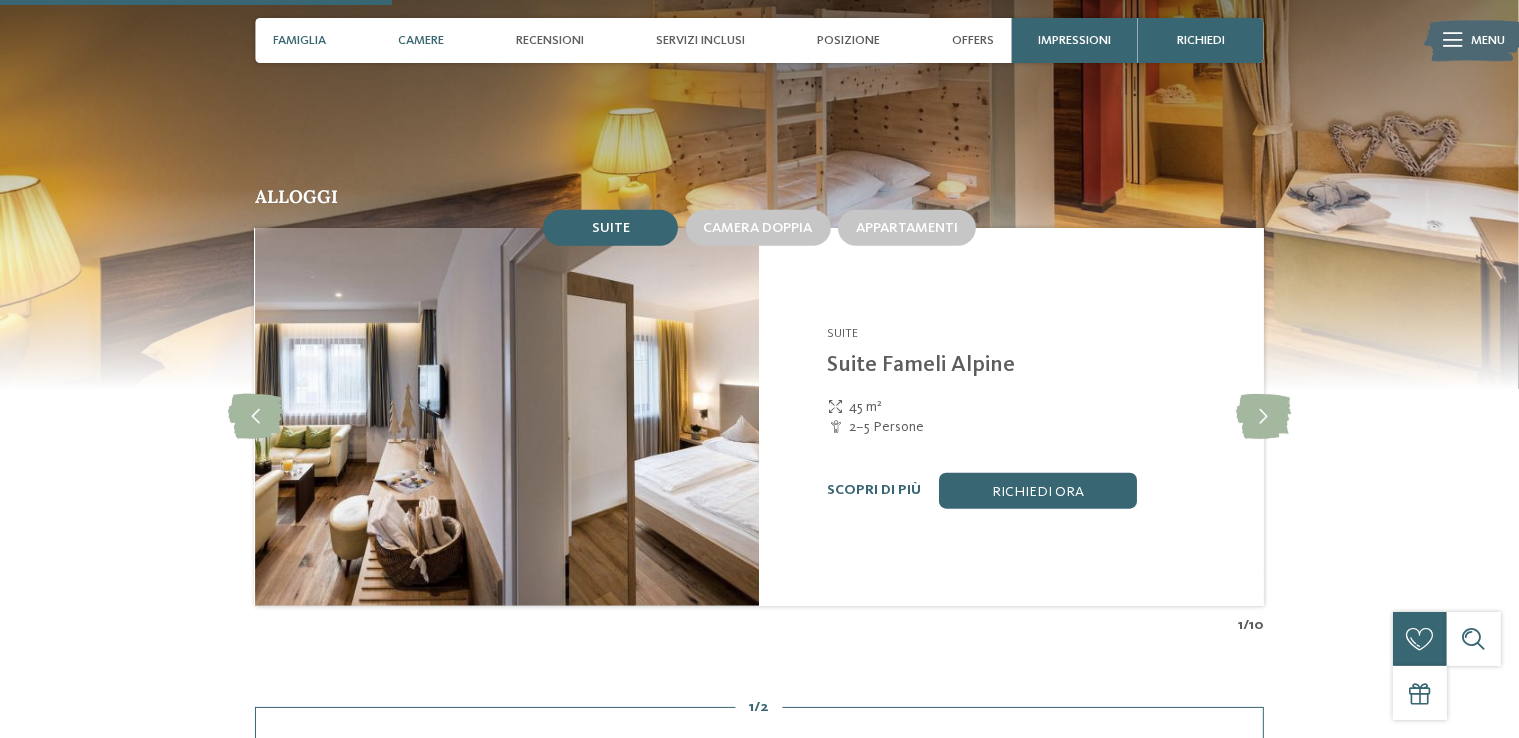 scroll, scrollTop: 1470, scrollLeft: 0, axis: vertical 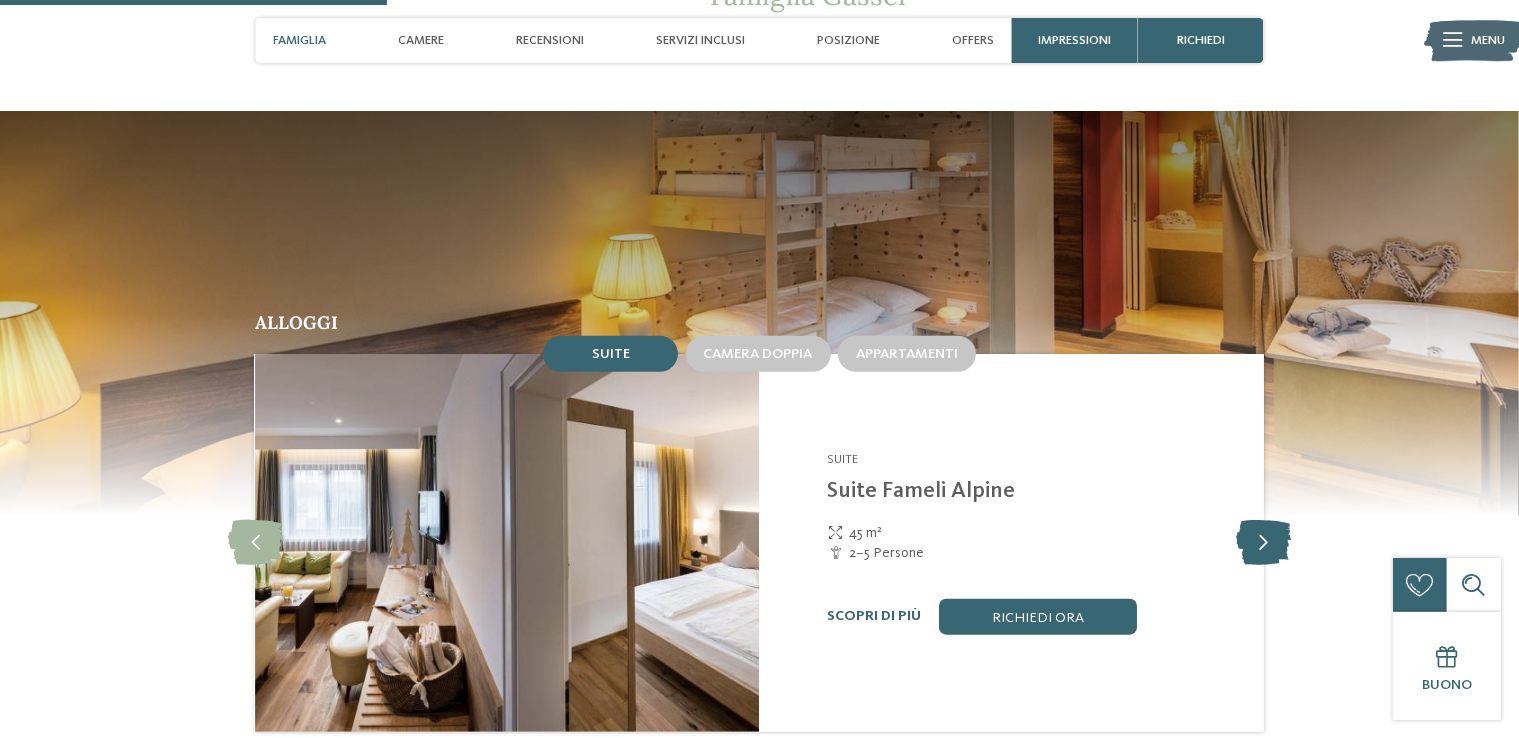 click at bounding box center (1263, 542) 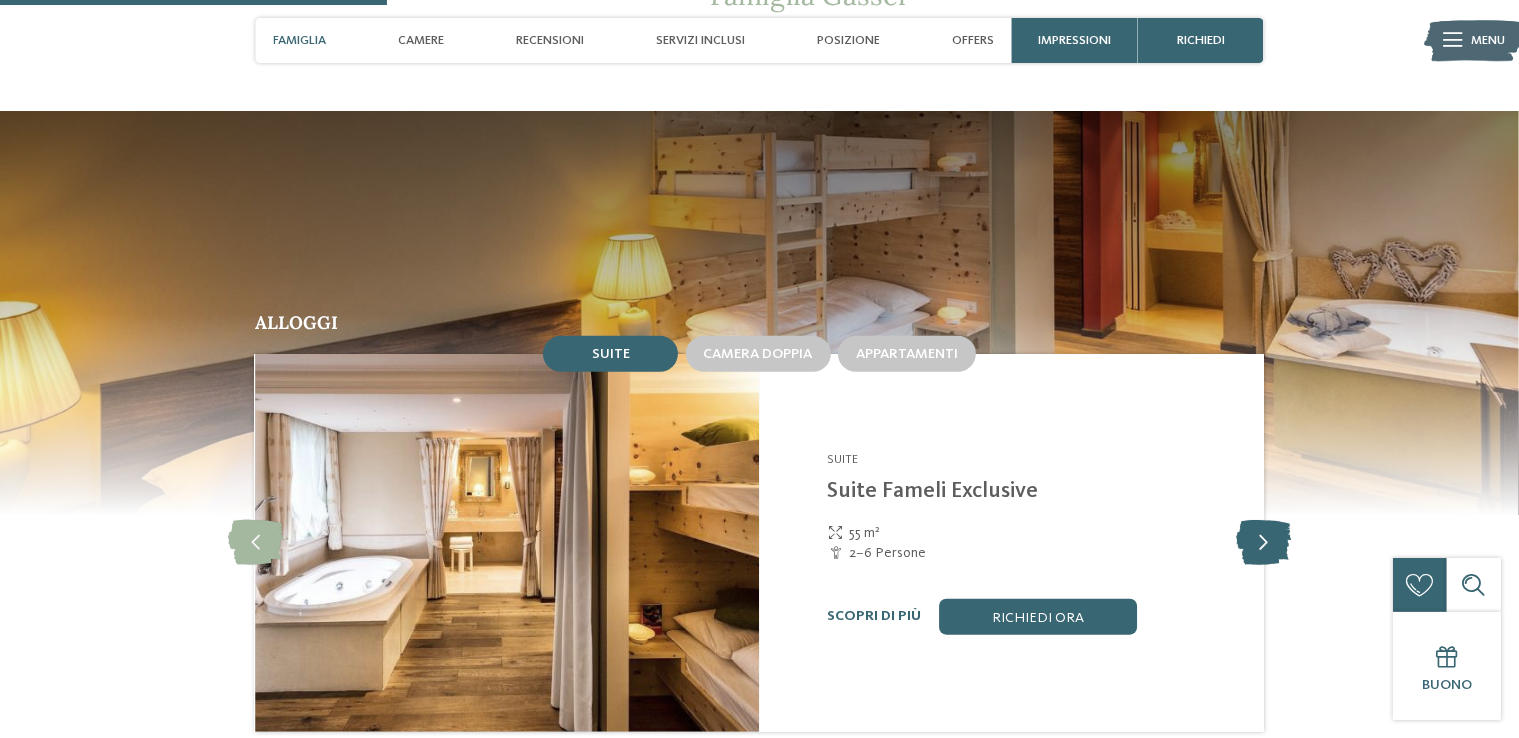 click at bounding box center (1263, 542) 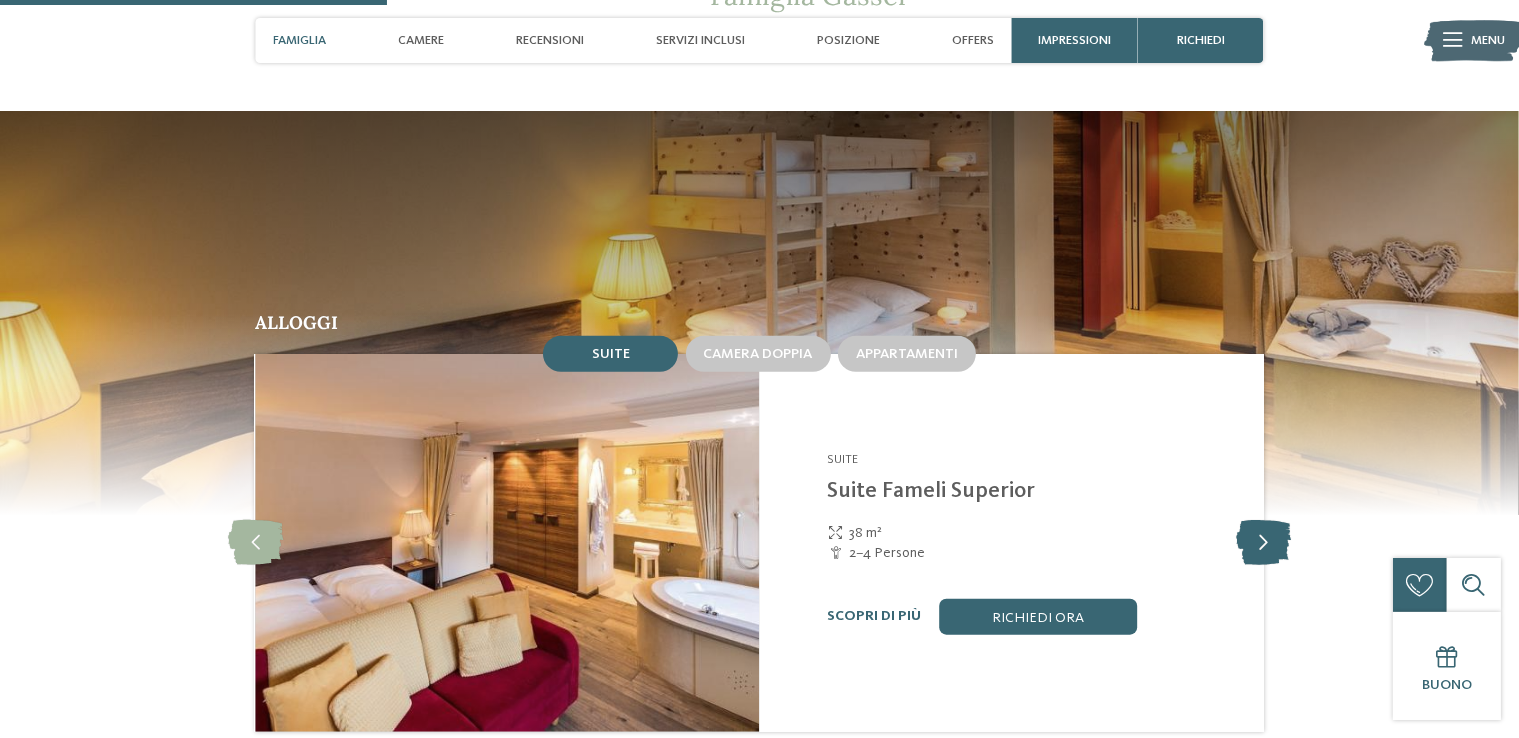click at bounding box center (1263, 542) 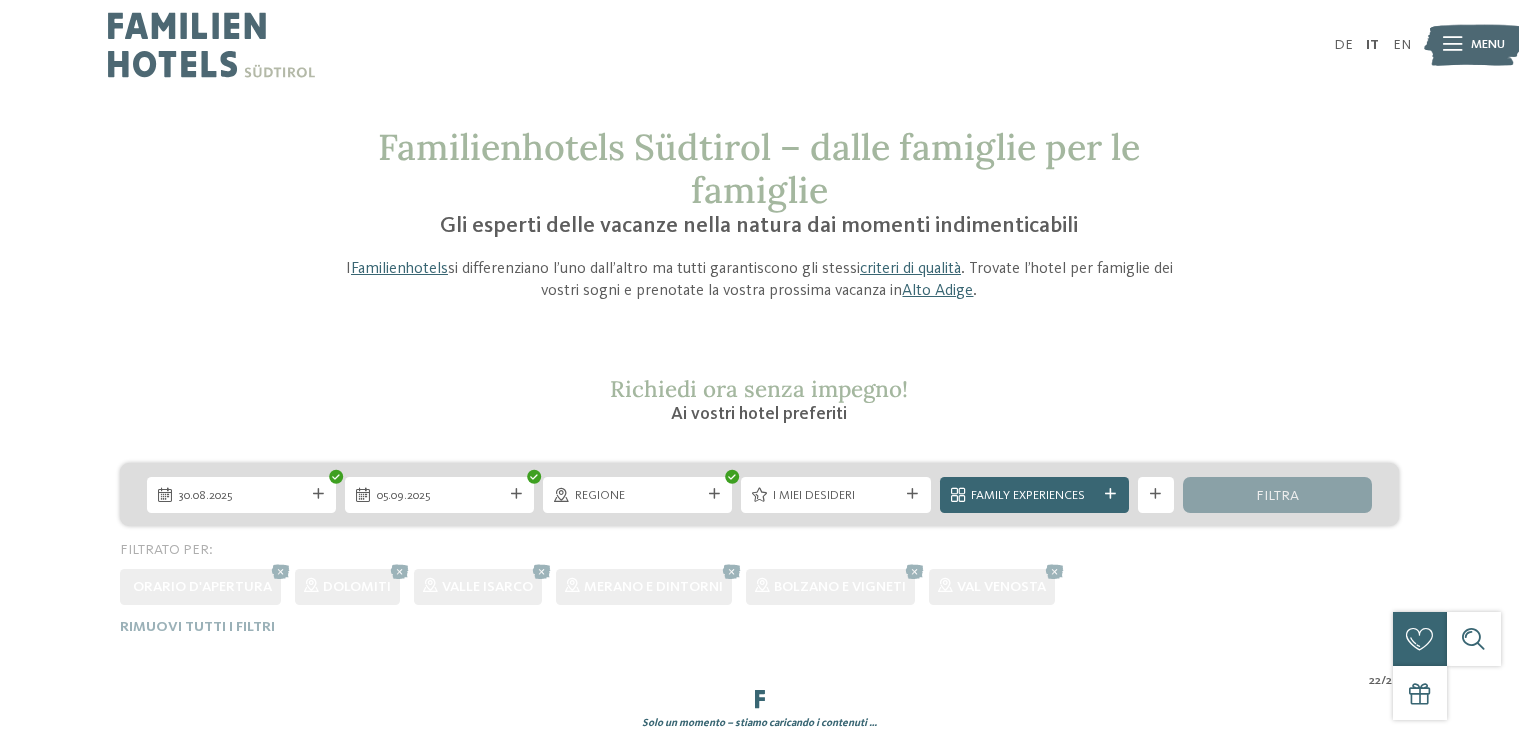 scroll, scrollTop: 0, scrollLeft: 0, axis: both 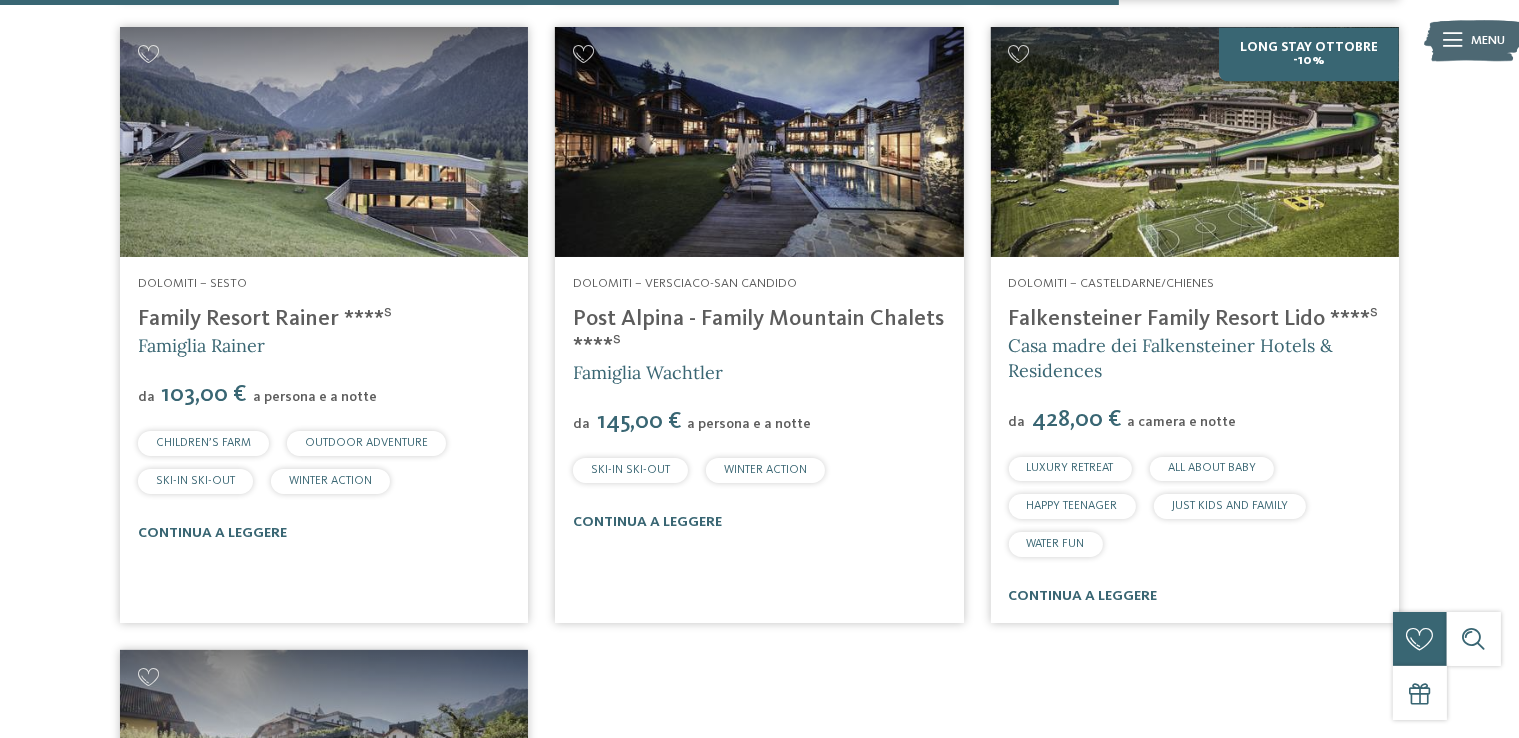 drag, startPoint x: 132, startPoint y: 321, endPoint x: 400, endPoint y: 309, distance: 268.26852 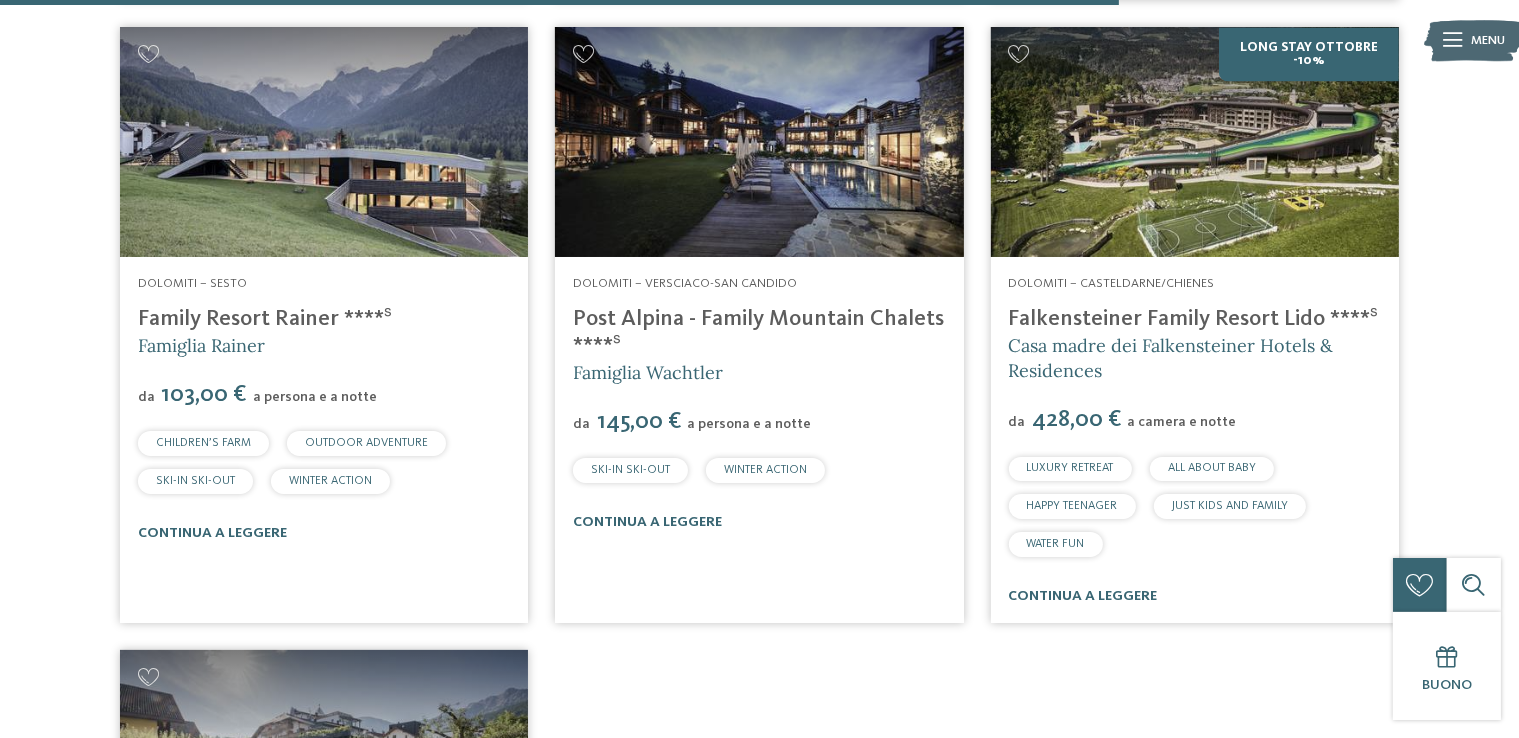drag, startPoint x: 351, startPoint y: 319, endPoint x: 255, endPoint y: 335, distance: 97.3242 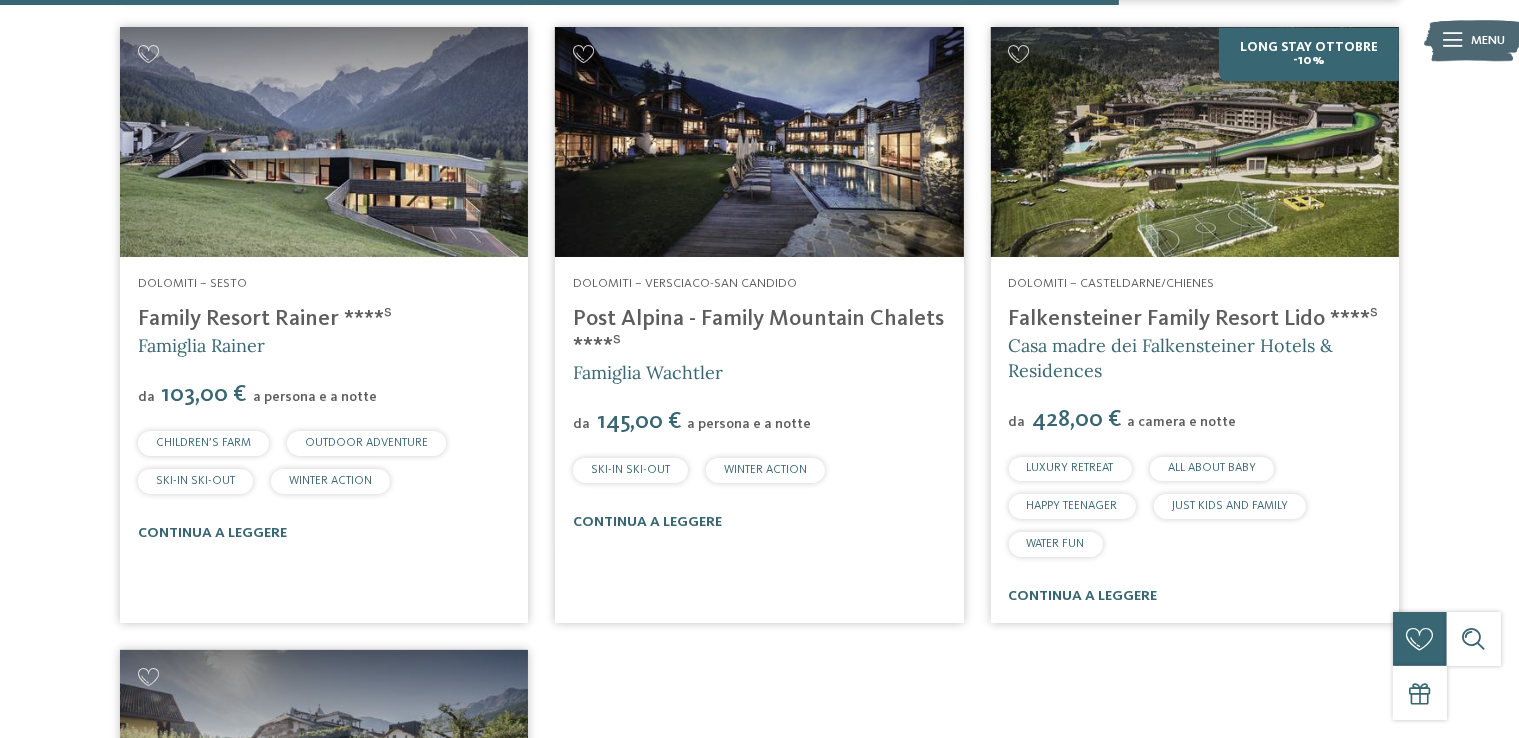 drag, startPoint x: 115, startPoint y: 323, endPoint x: 401, endPoint y: 319, distance: 286.02798 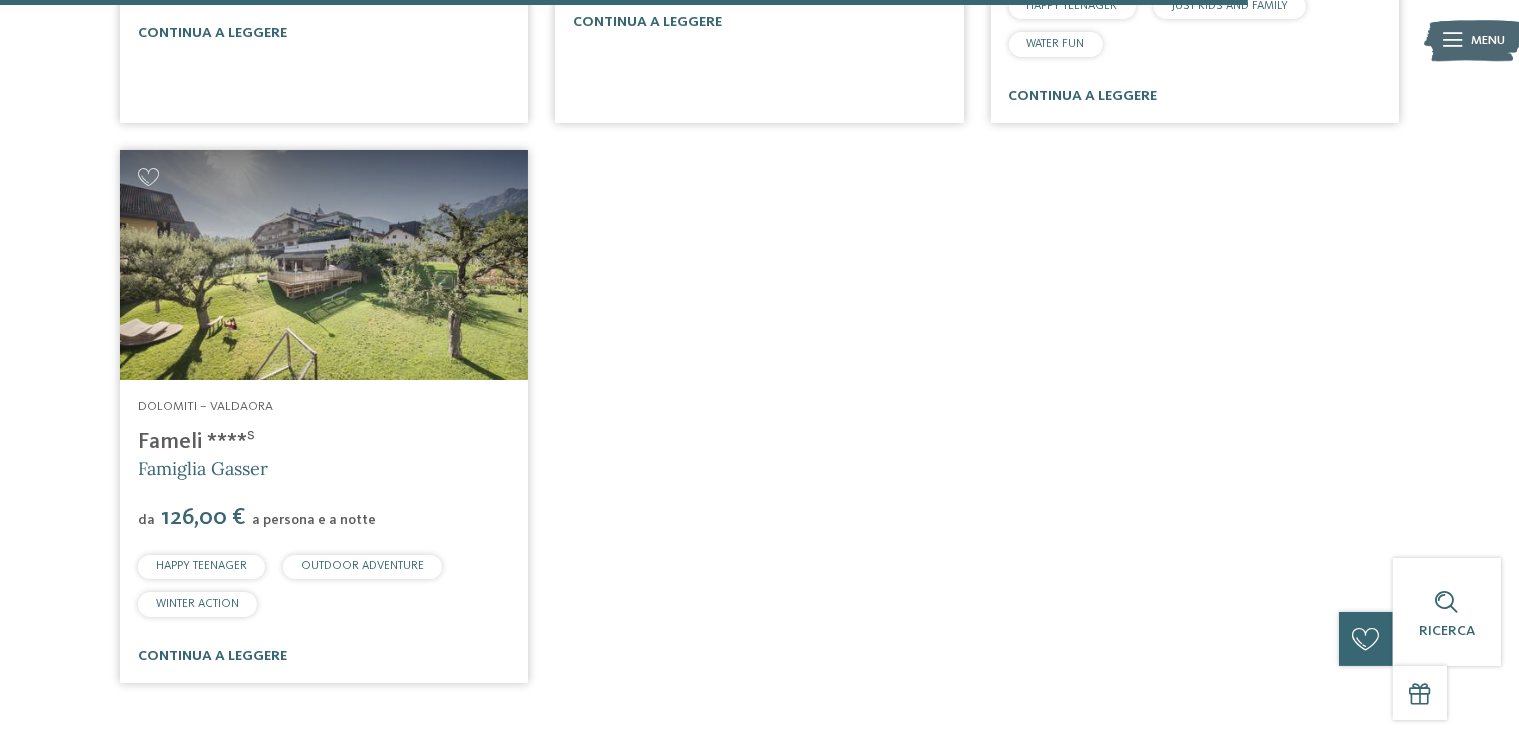 scroll, scrollTop: 4679, scrollLeft: 0, axis: vertical 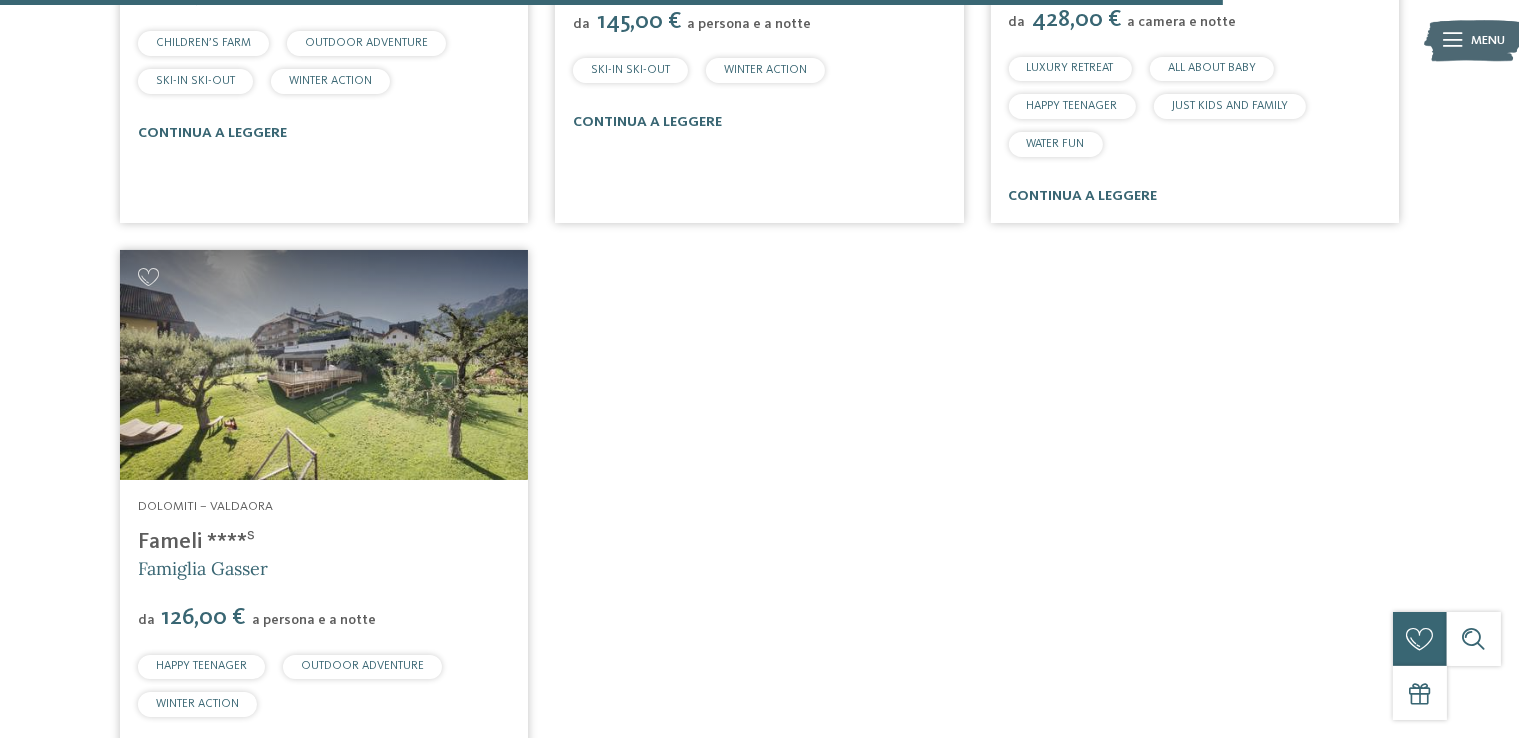 click at bounding box center [324, 365] 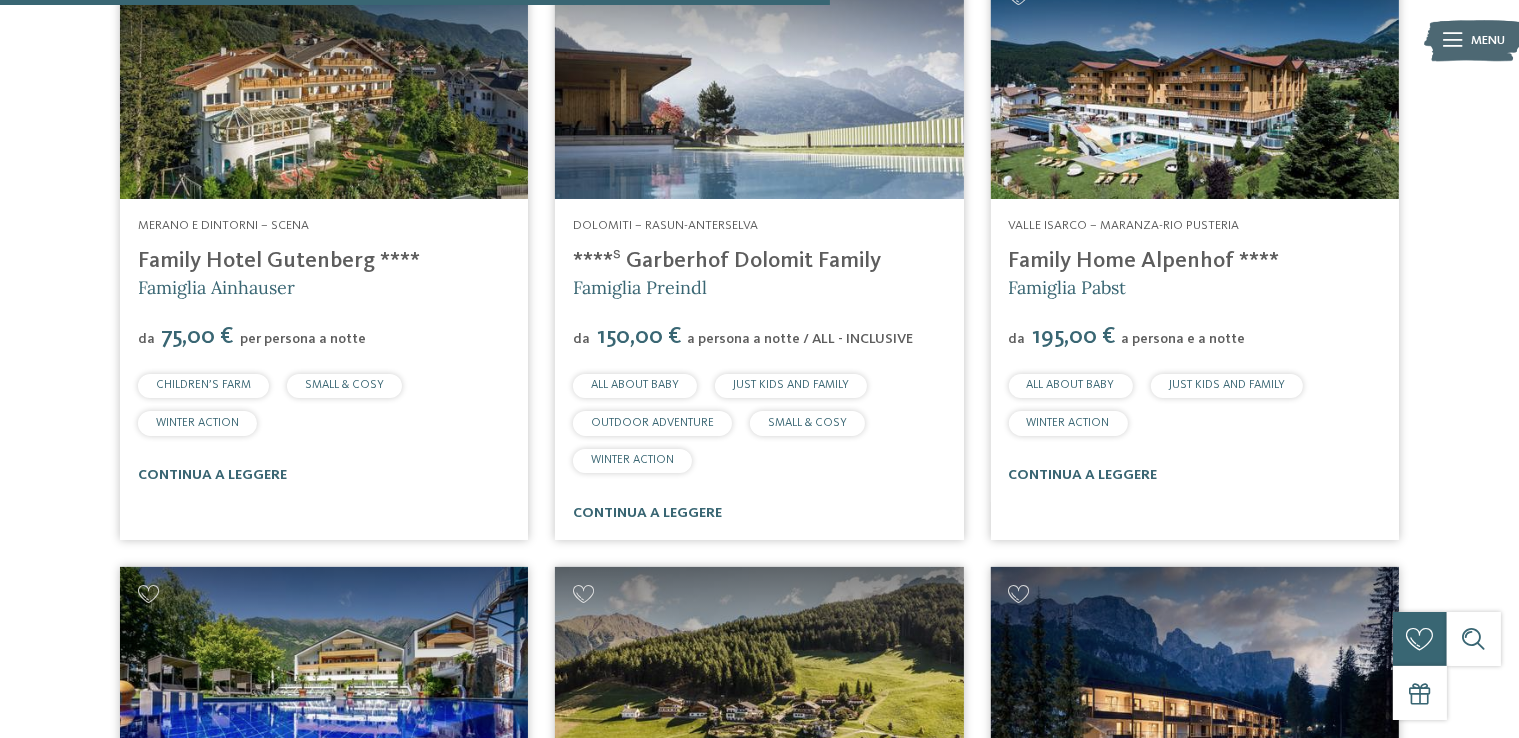 scroll, scrollTop: 3079, scrollLeft: 0, axis: vertical 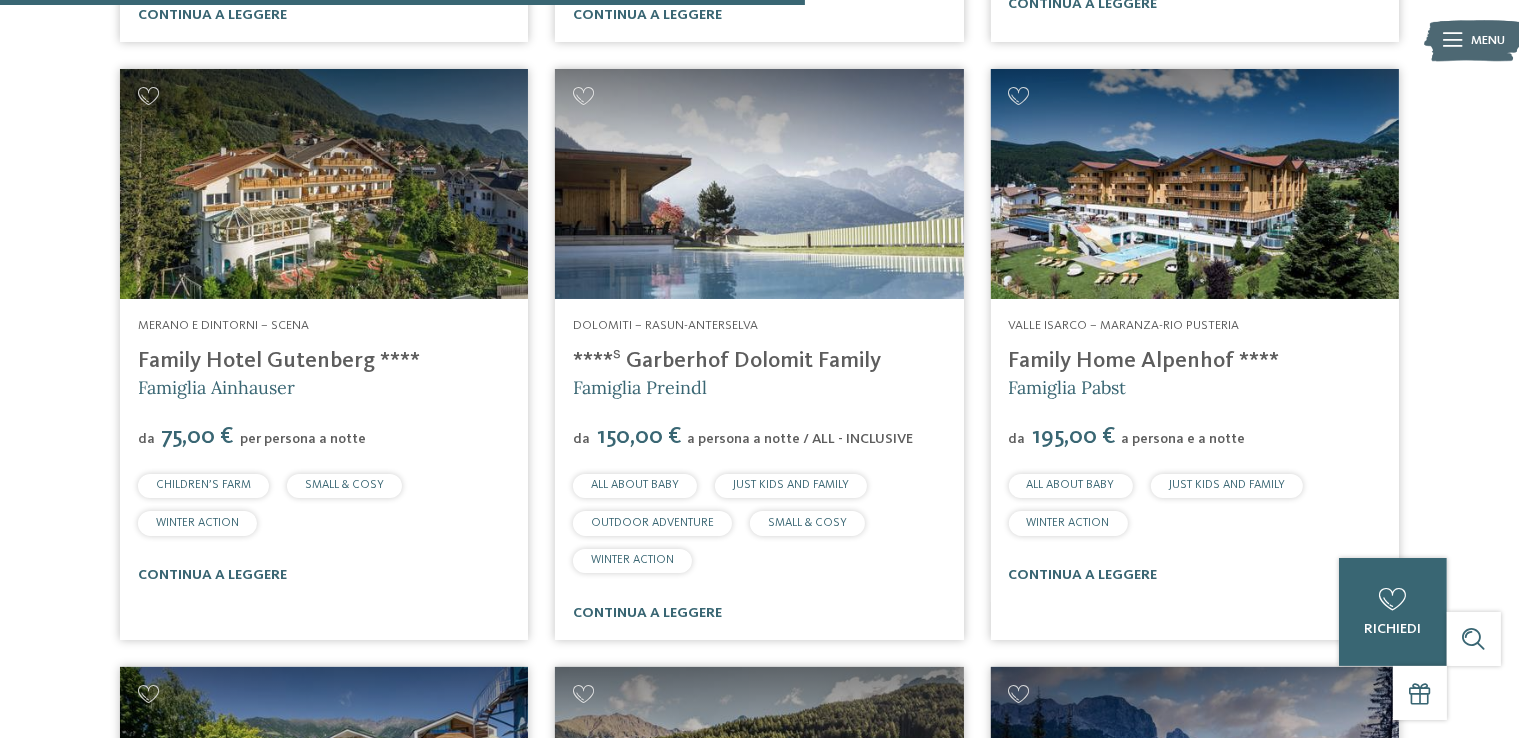 drag, startPoint x: 1308, startPoint y: 360, endPoint x: 1019, endPoint y: 359, distance: 289.00174 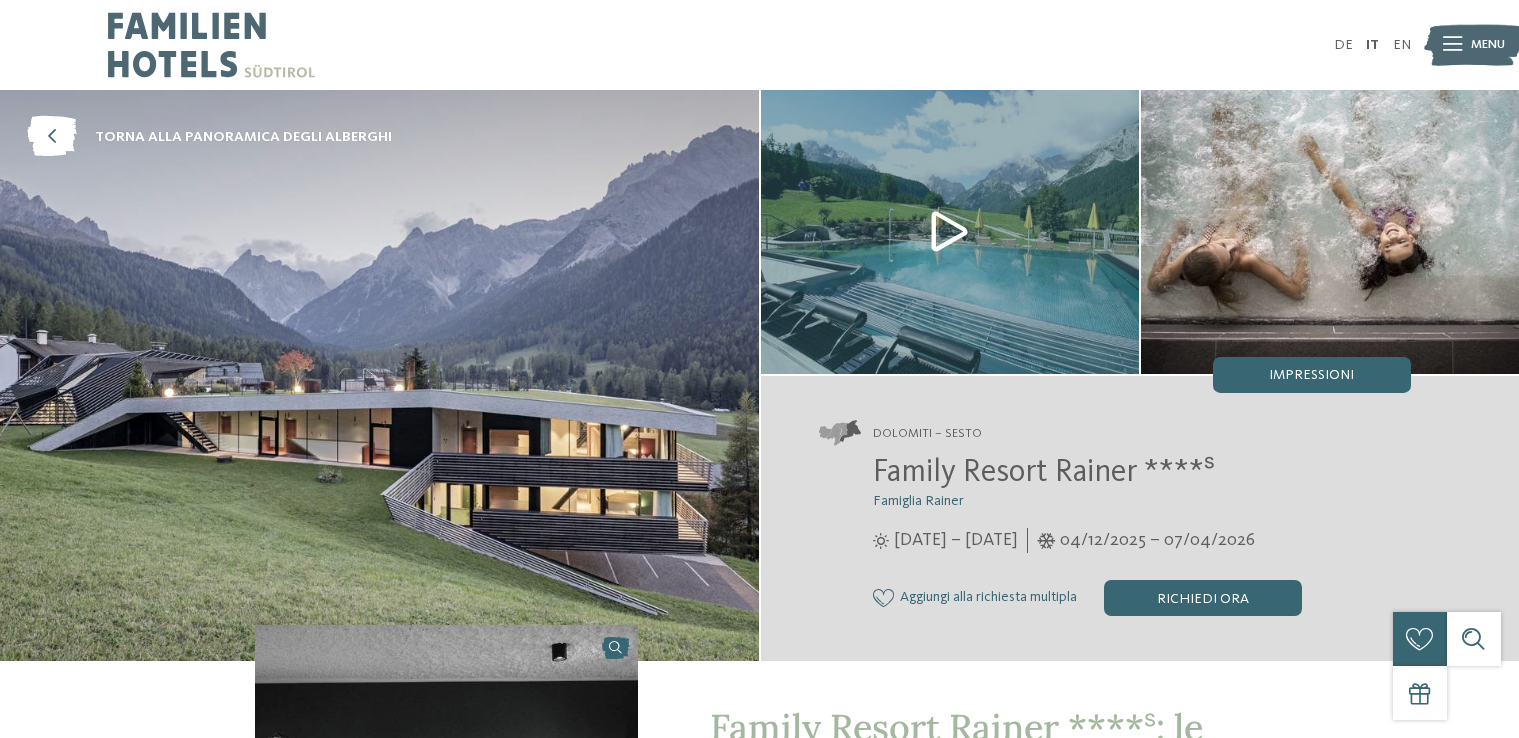 scroll, scrollTop: 0, scrollLeft: 0, axis: both 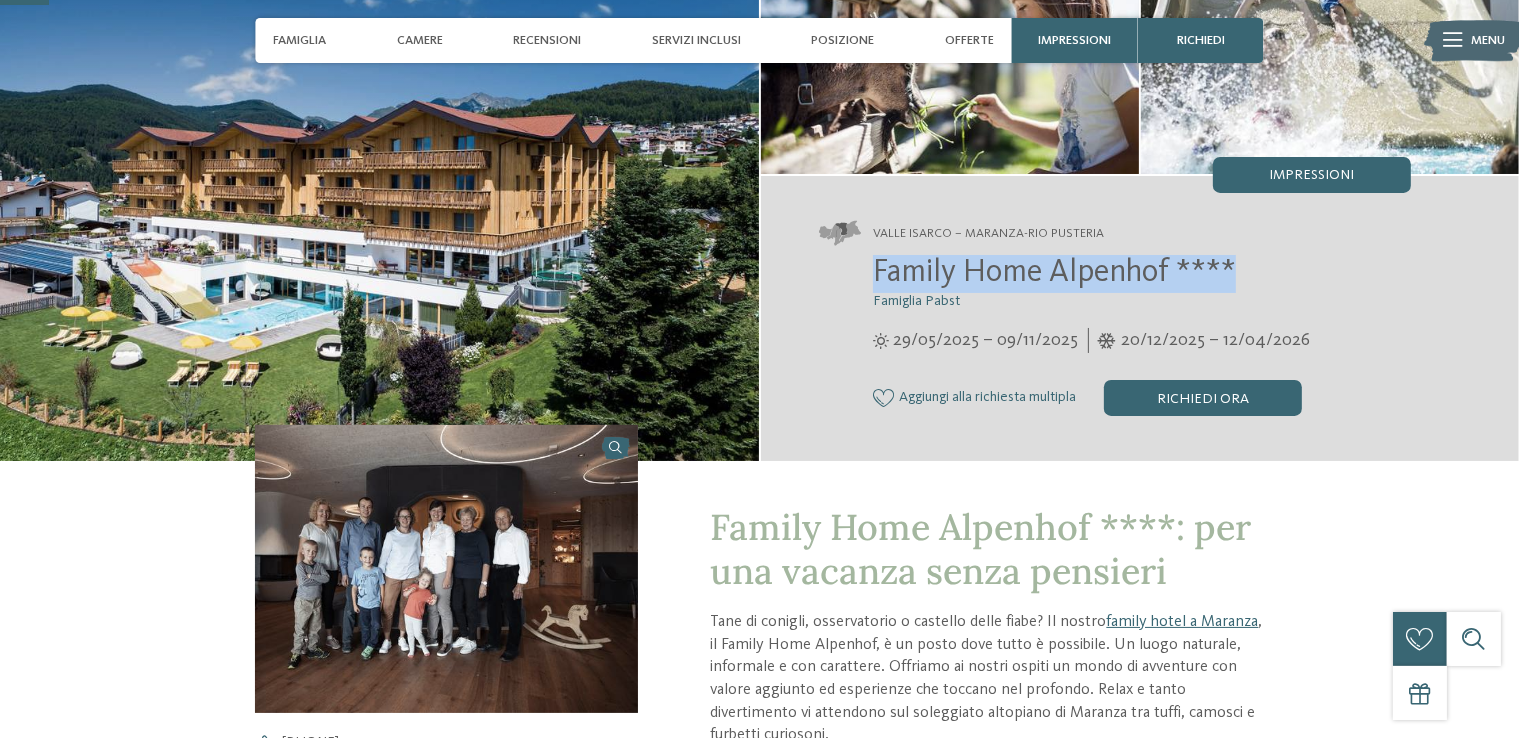 drag, startPoint x: 864, startPoint y: 265, endPoint x: 1245, endPoint y: 261, distance: 381.021 